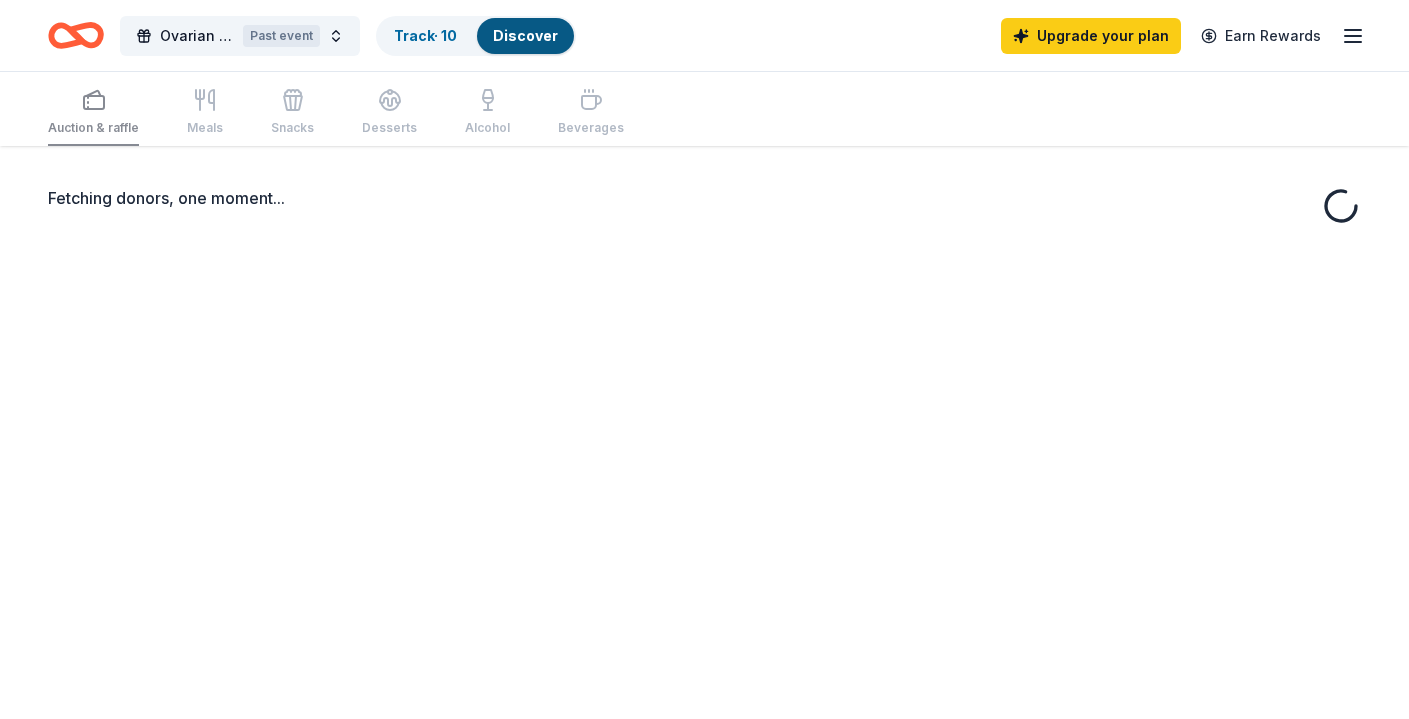 scroll, scrollTop: 0, scrollLeft: 0, axis: both 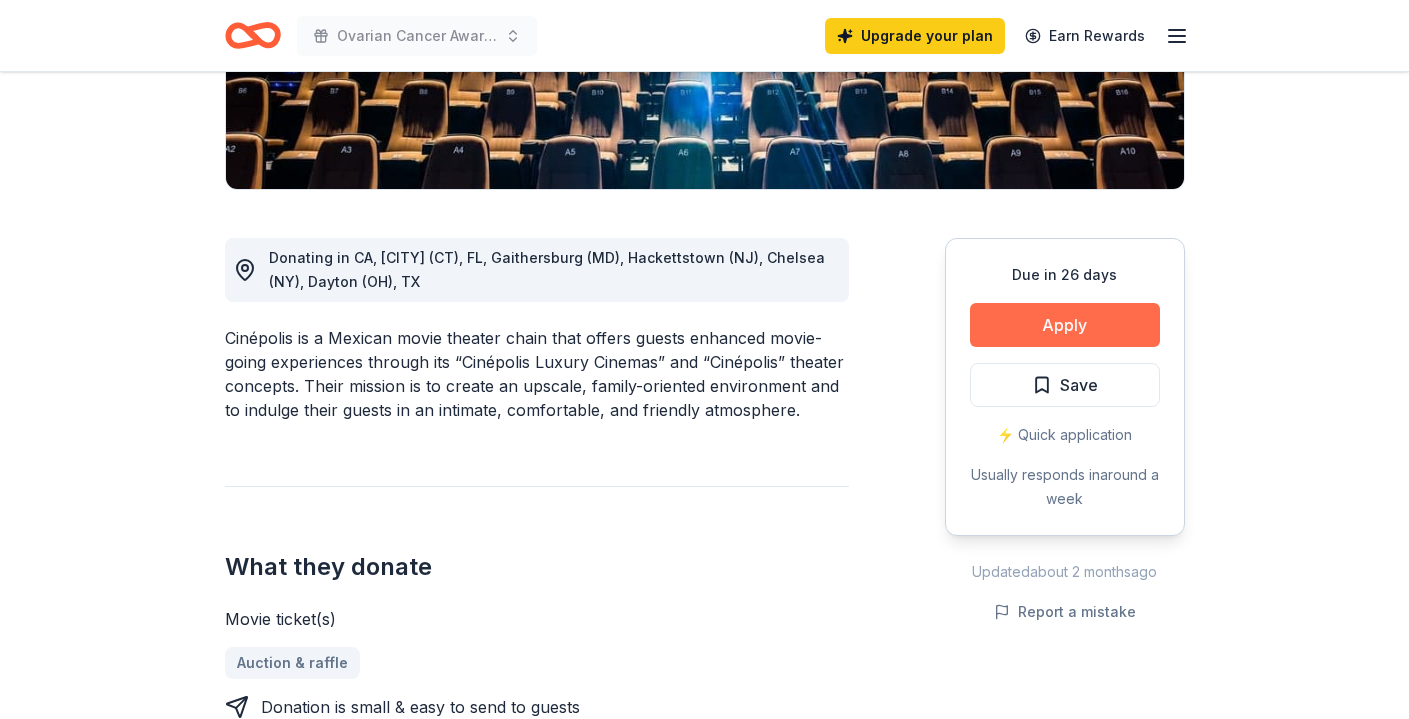 click on "Apply" at bounding box center [1065, 325] 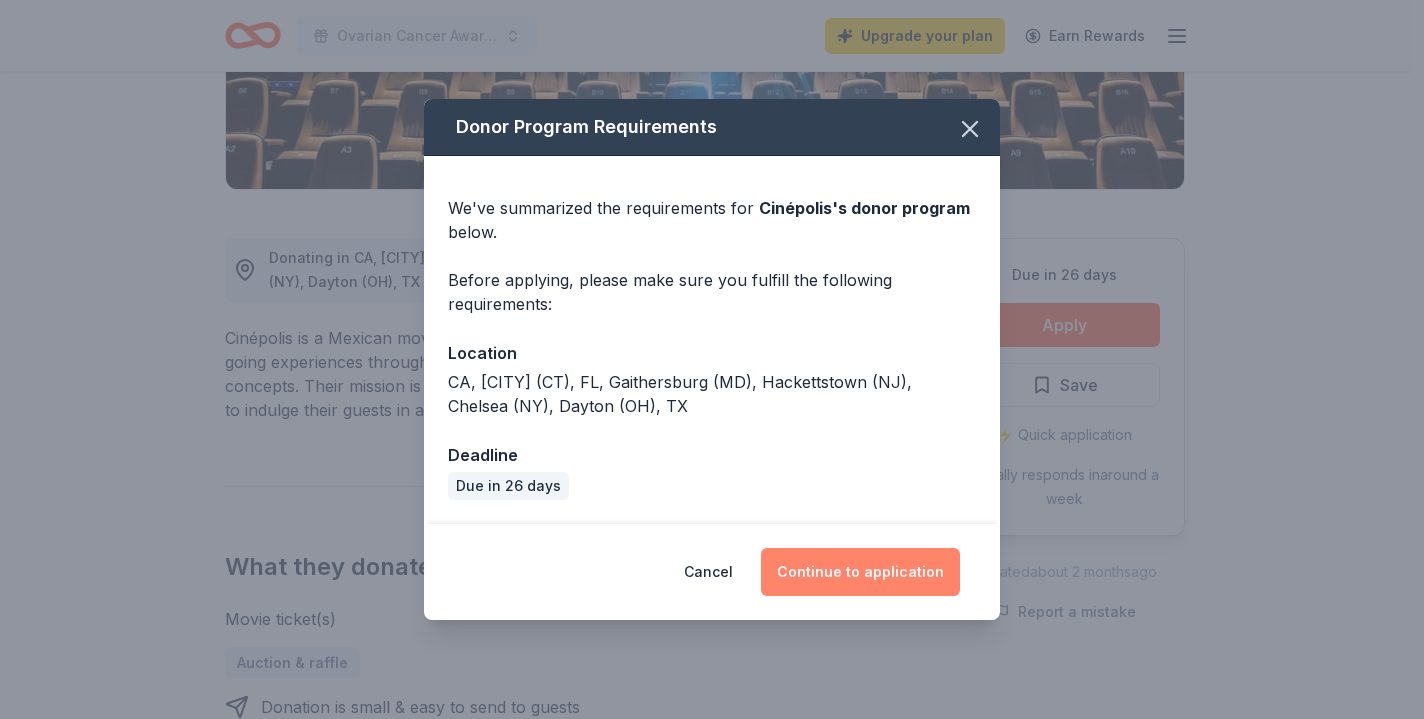 click on "Continue to application" at bounding box center (860, 572) 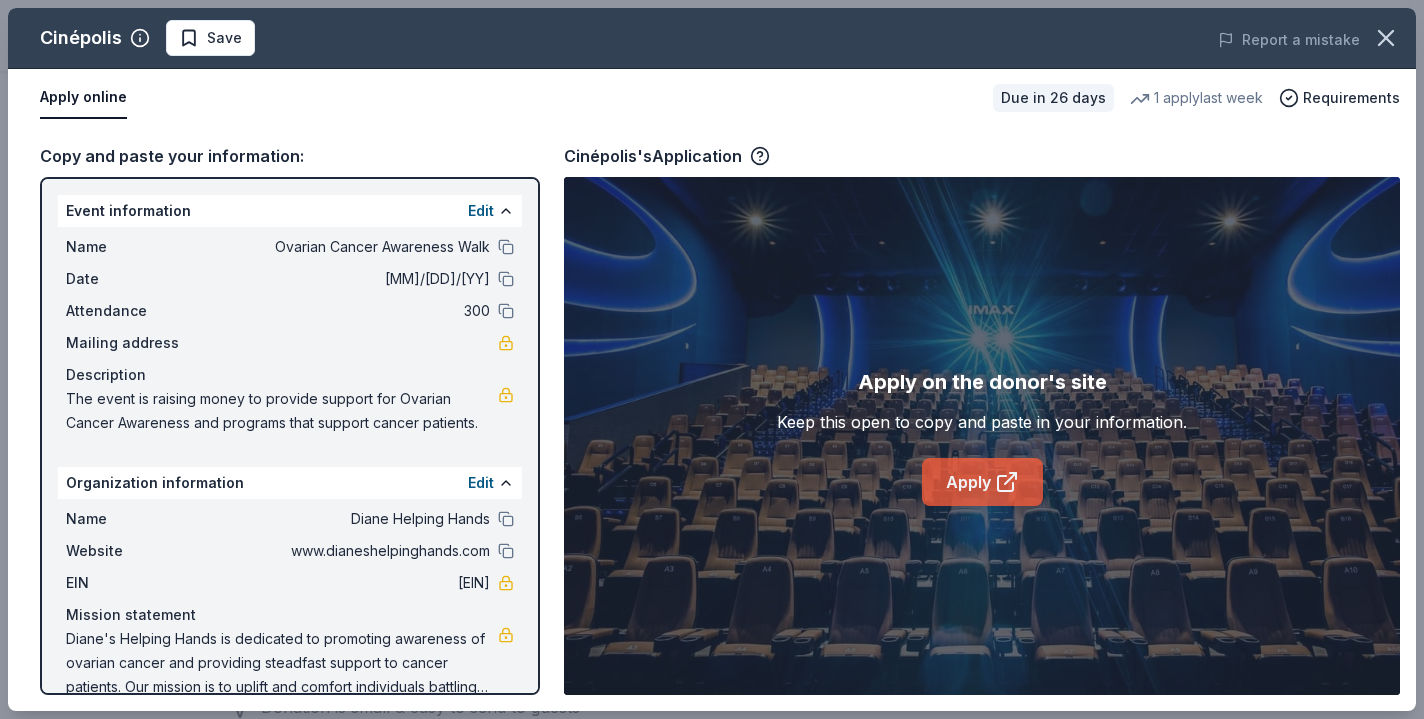 click on "Apply" at bounding box center (982, 482) 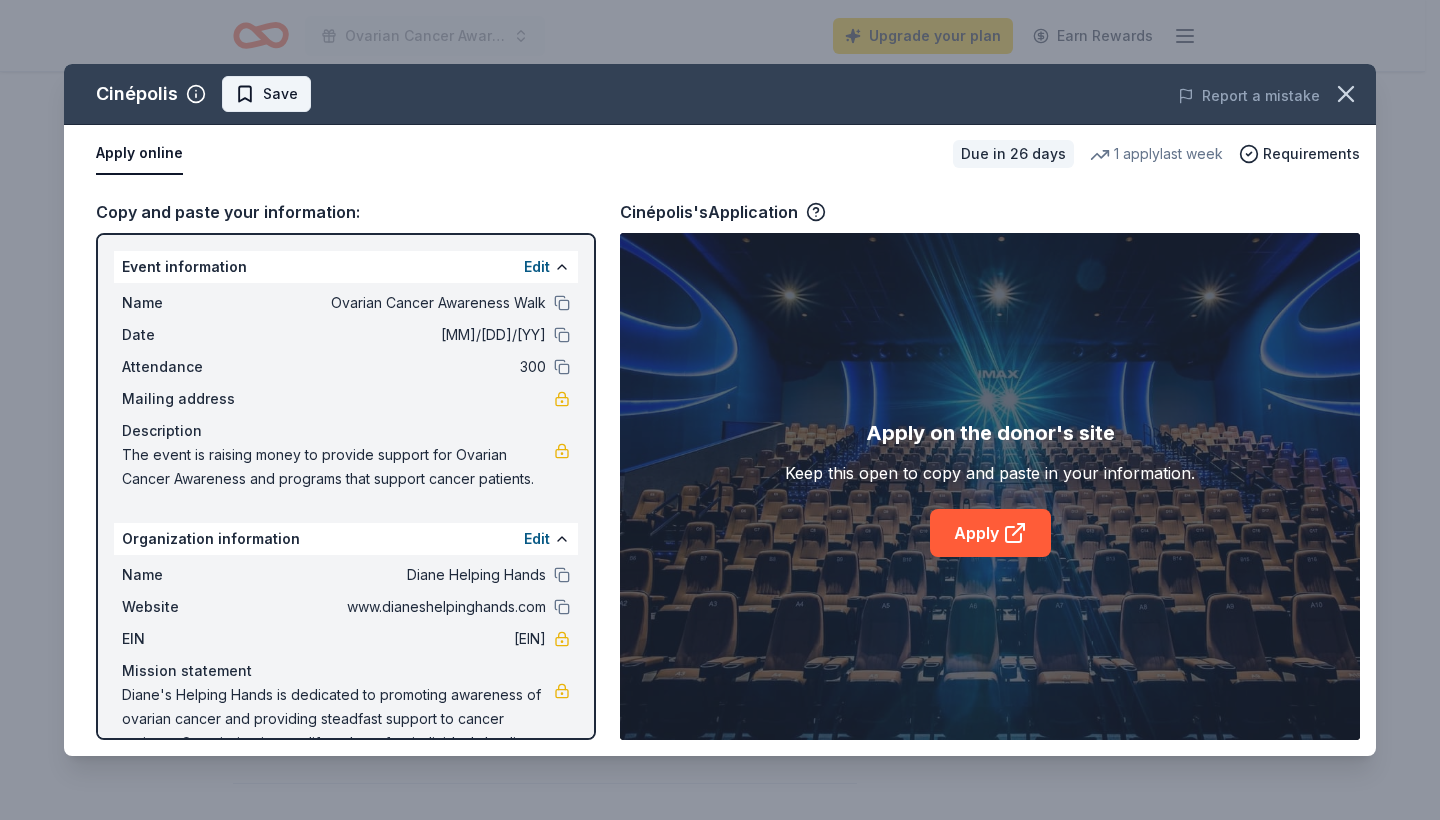 click on "Save" at bounding box center (280, 94) 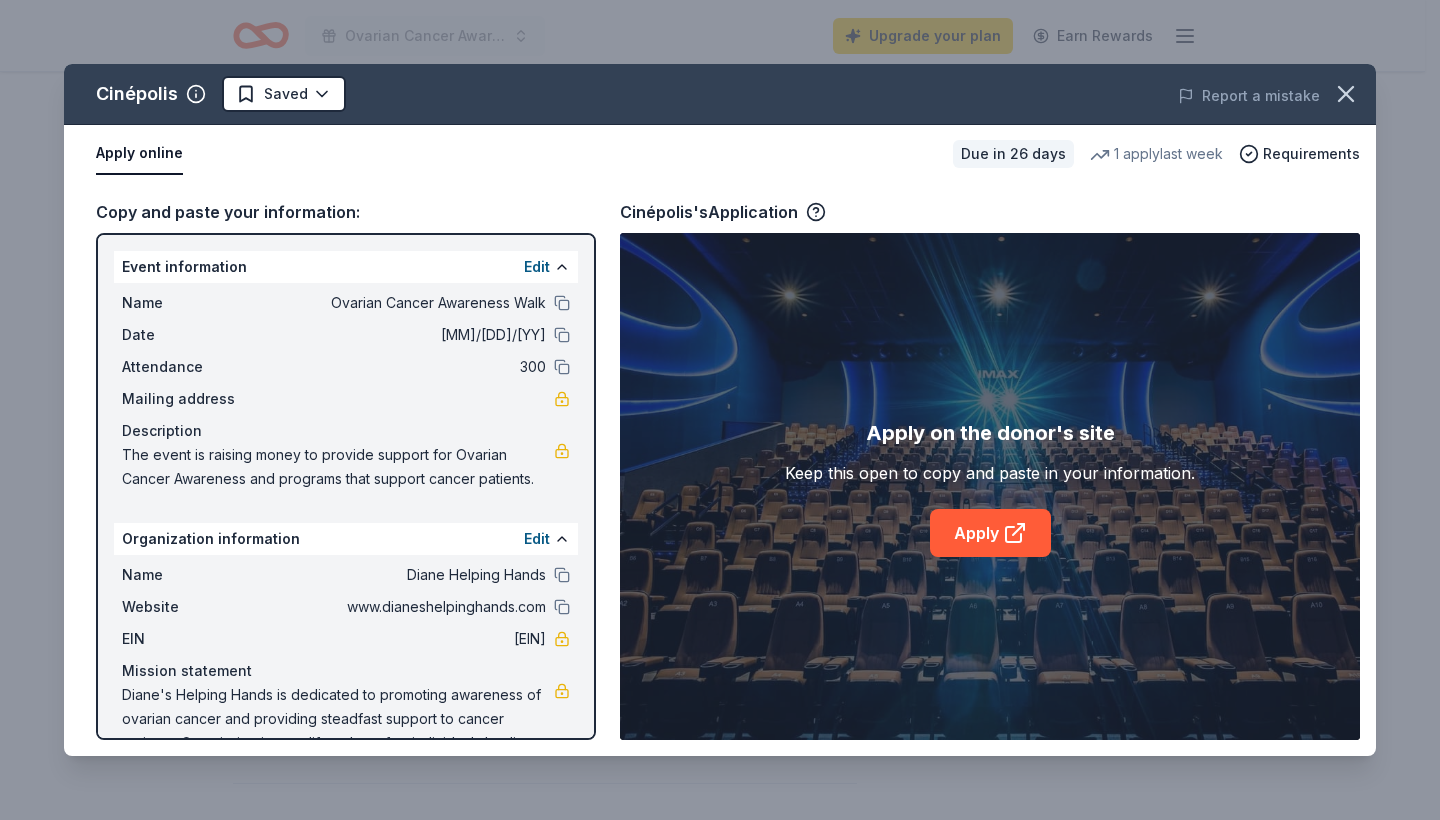 click on "Ovarian Cancer Awareness Walk Upgrade your plan Earn Rewards Due in 26 days Share Cinépolis New • 1  reviews 1   apply  last week approval rate donation value Share Donating in CA, [CITY] (CT), FL, Gaithersburg (MD), Hackettstown (NJ), Chelsea (NY), Dayton (OH), TX Cinépolis is a Mexican movie theater chain that offers guests enhanced movie-going experiences through its “Cinépolis Luxury Cinemas” and “Cinépolis” theater concepts. Their mission is to create an upscale, family-oriented environment and to indulge their guests in an intimate, comfortable, and friendly atmosphere.  What they donate Movie ticket(s) Auction & raffle Donation is small & easy to send to guests Who they donate to Cinépolis  hasn ' t listed any preferences or eligibility criteria. Due in 26 days Apply Saved ⚡️ Quick application Usually responds in  around a week Updated  about 2 months  ago Report a mistake approval rate 20 % approved 30 % declined 50 % no response donation value (average) 20% 70% 0% 10% New 1" at bounding box center [720, -8] 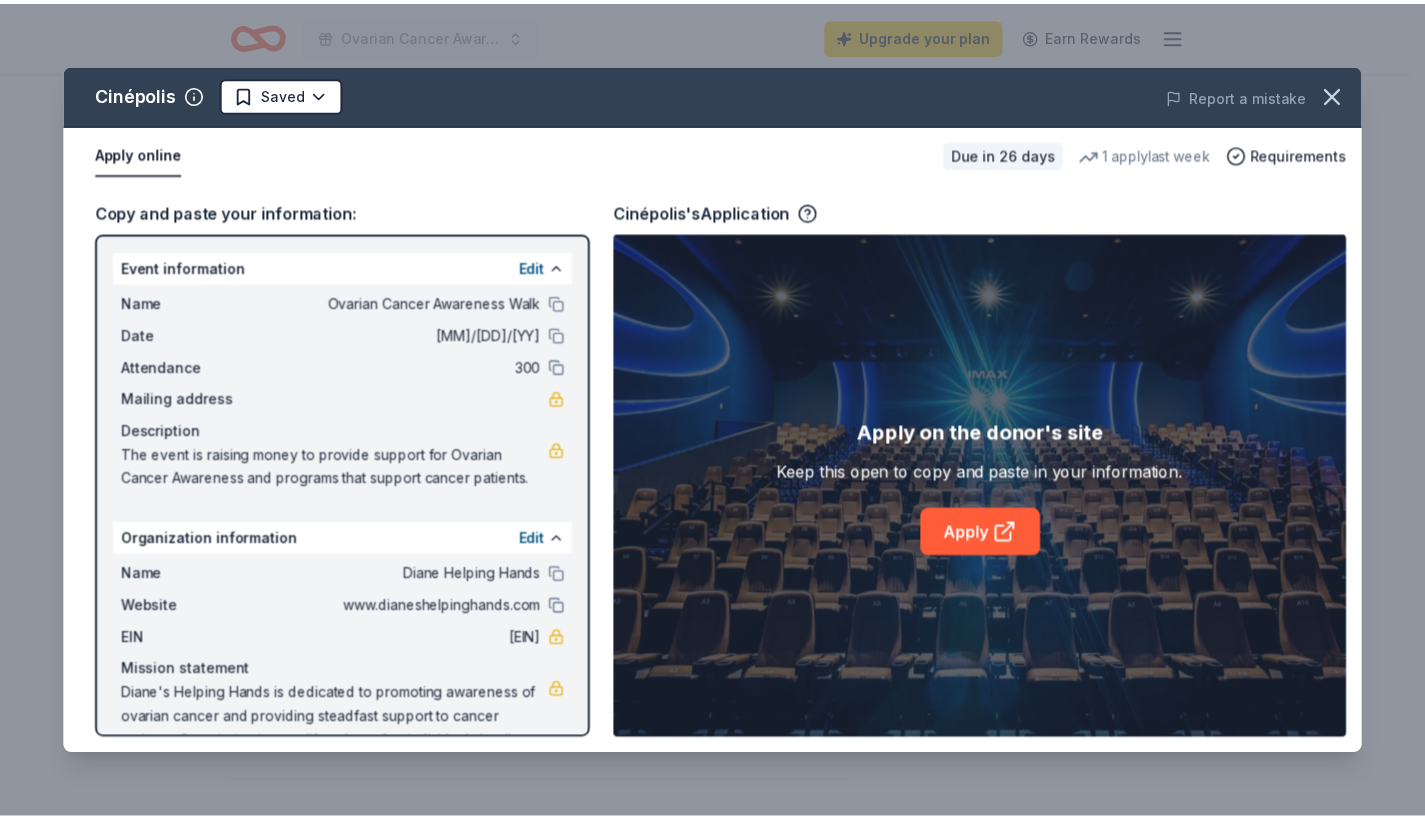 scroll, scrollTop: 0, scrollLeft: 0, axis: both 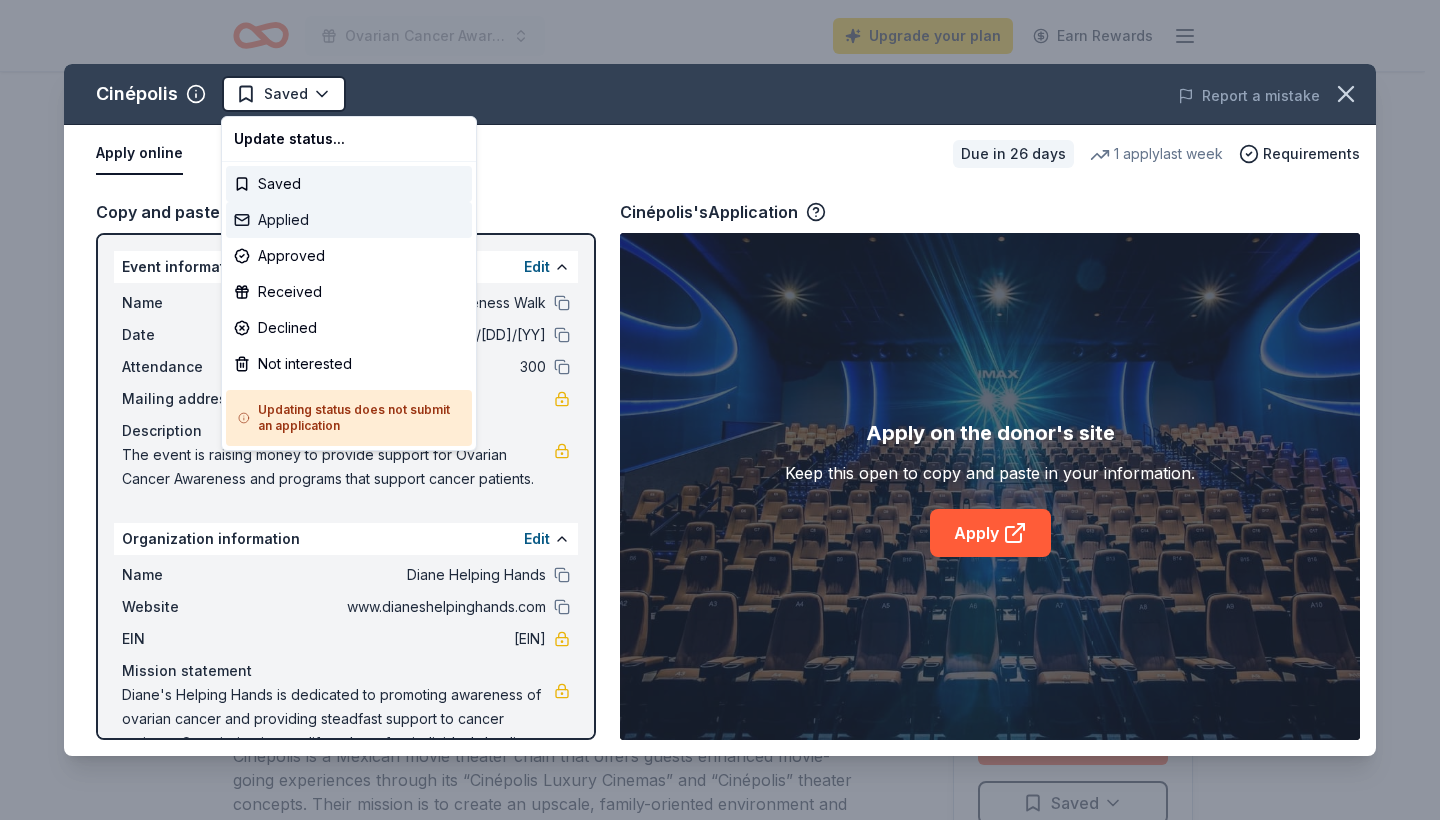 click on "Applied" at bounding box center (349, 220) 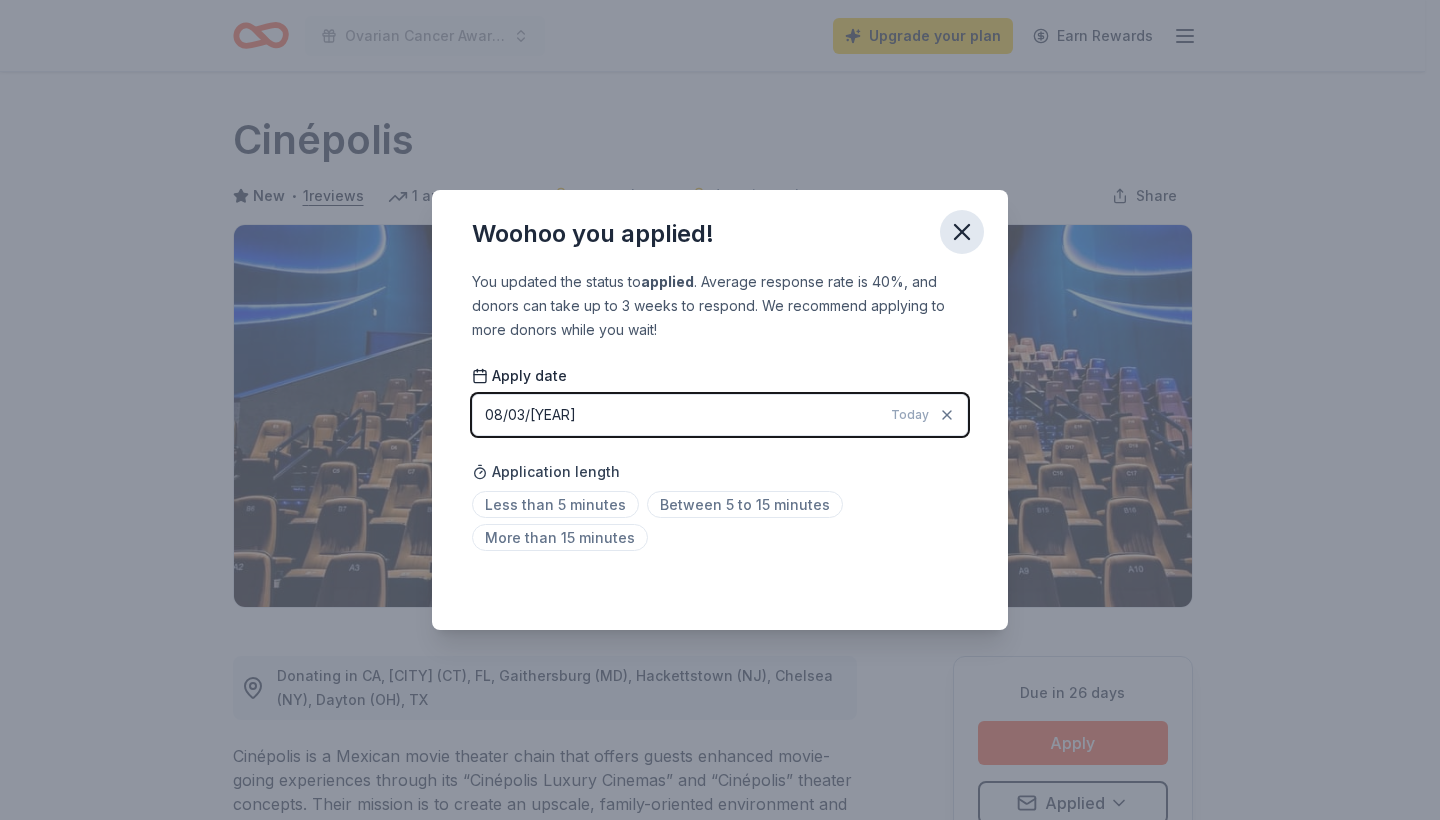 click 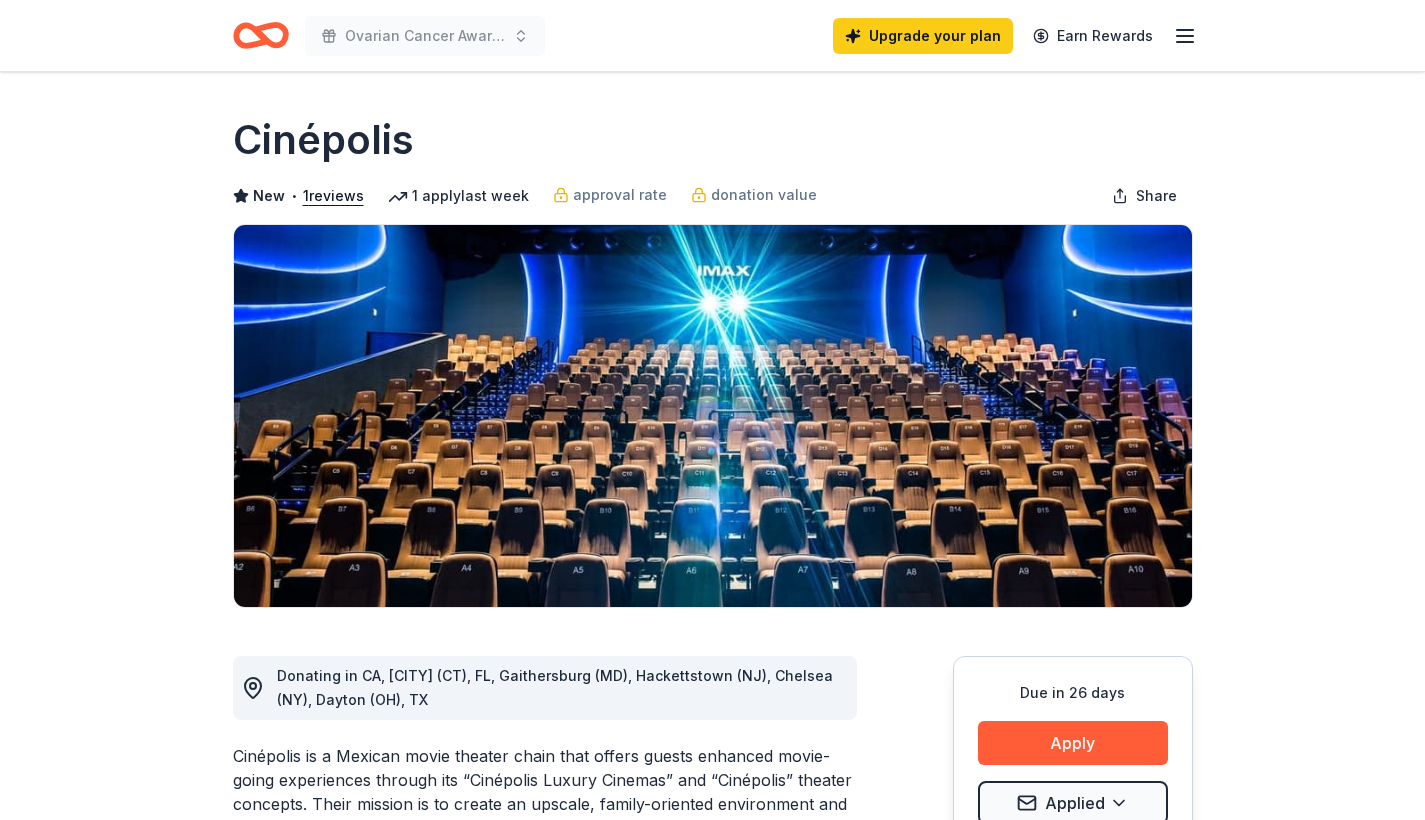 click 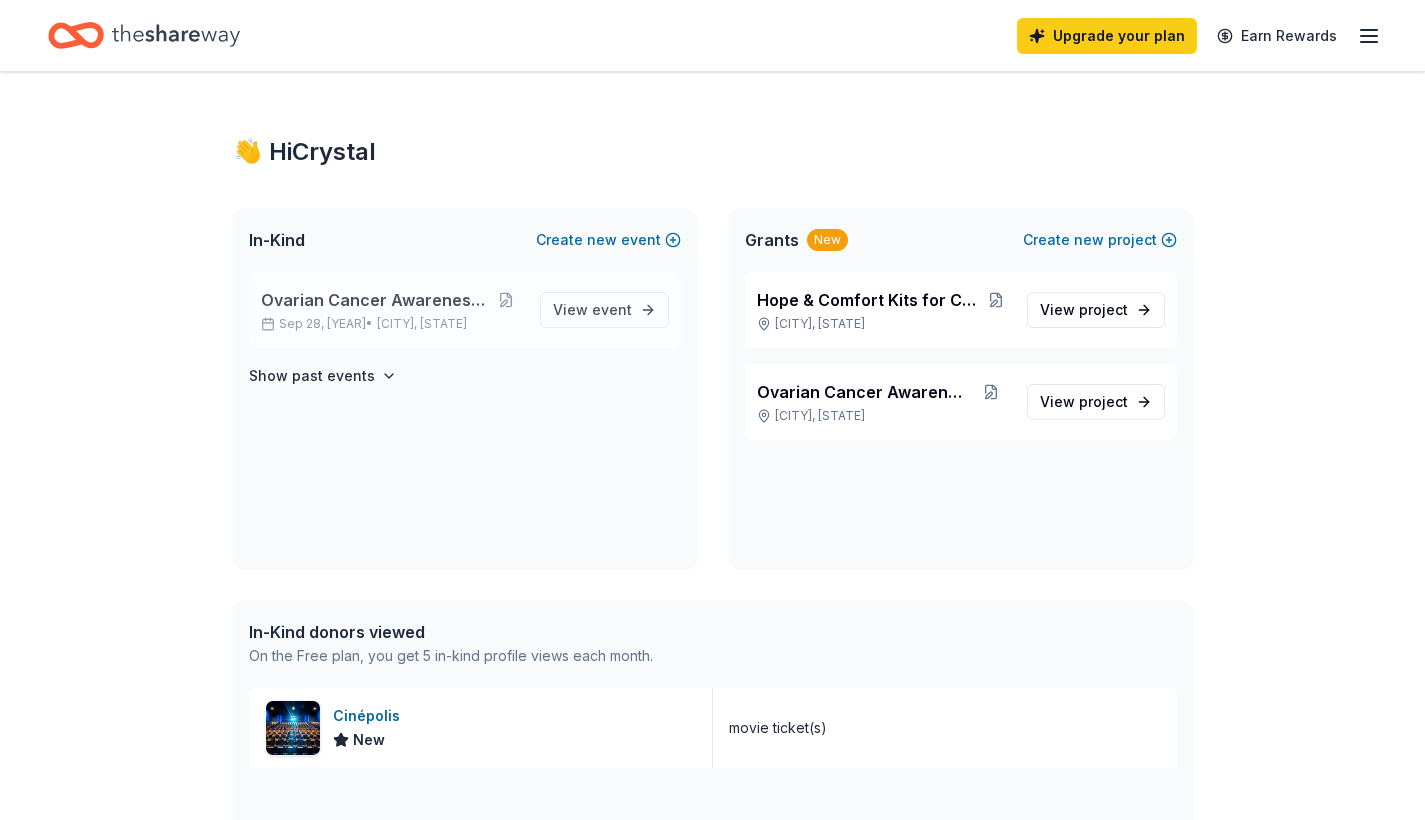 click on "Ovarian Cancer Awareness Walk" at bounding box center [375, 300] 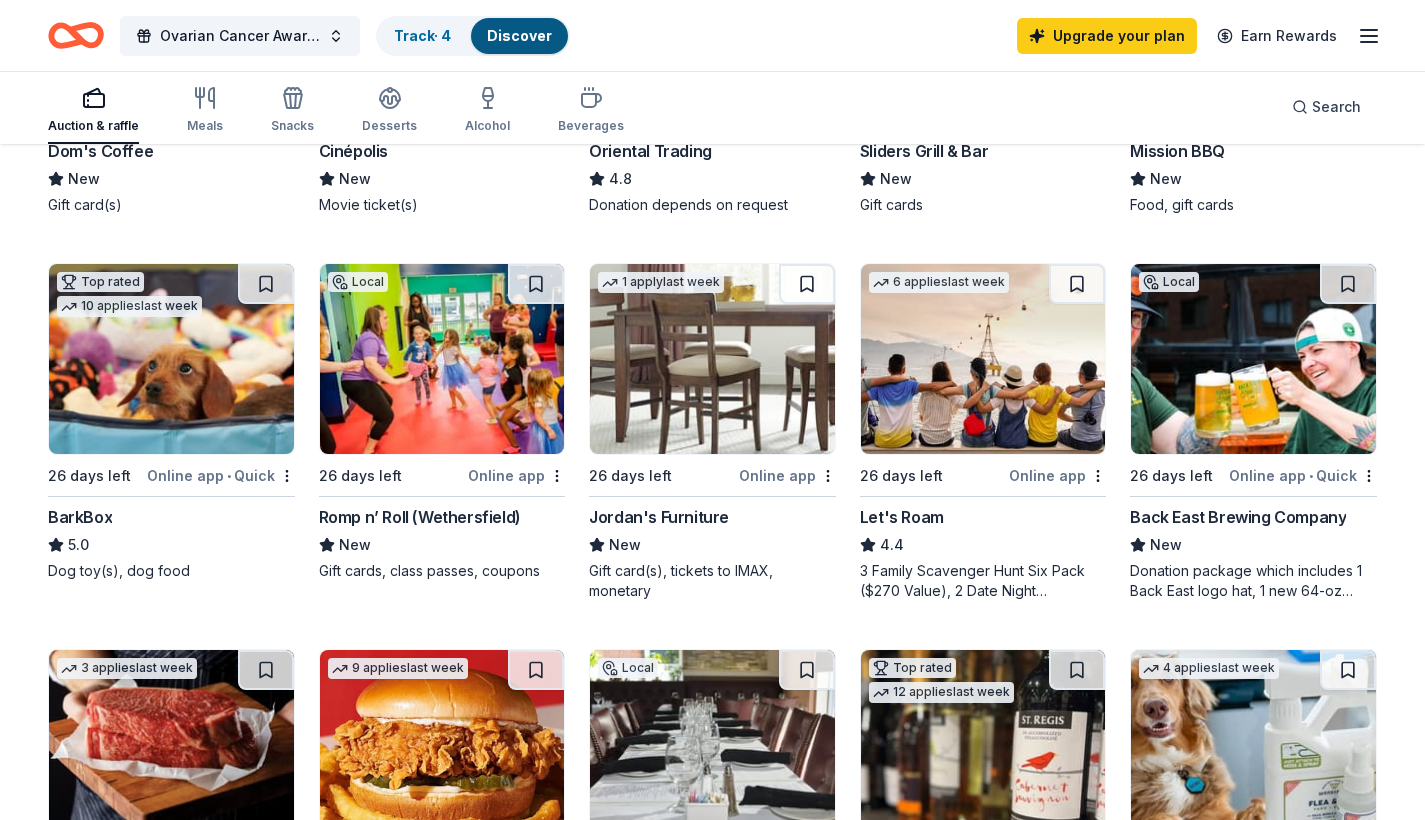 scroll, scrollTop: 477, scrollLeft: 0, axis: vertical 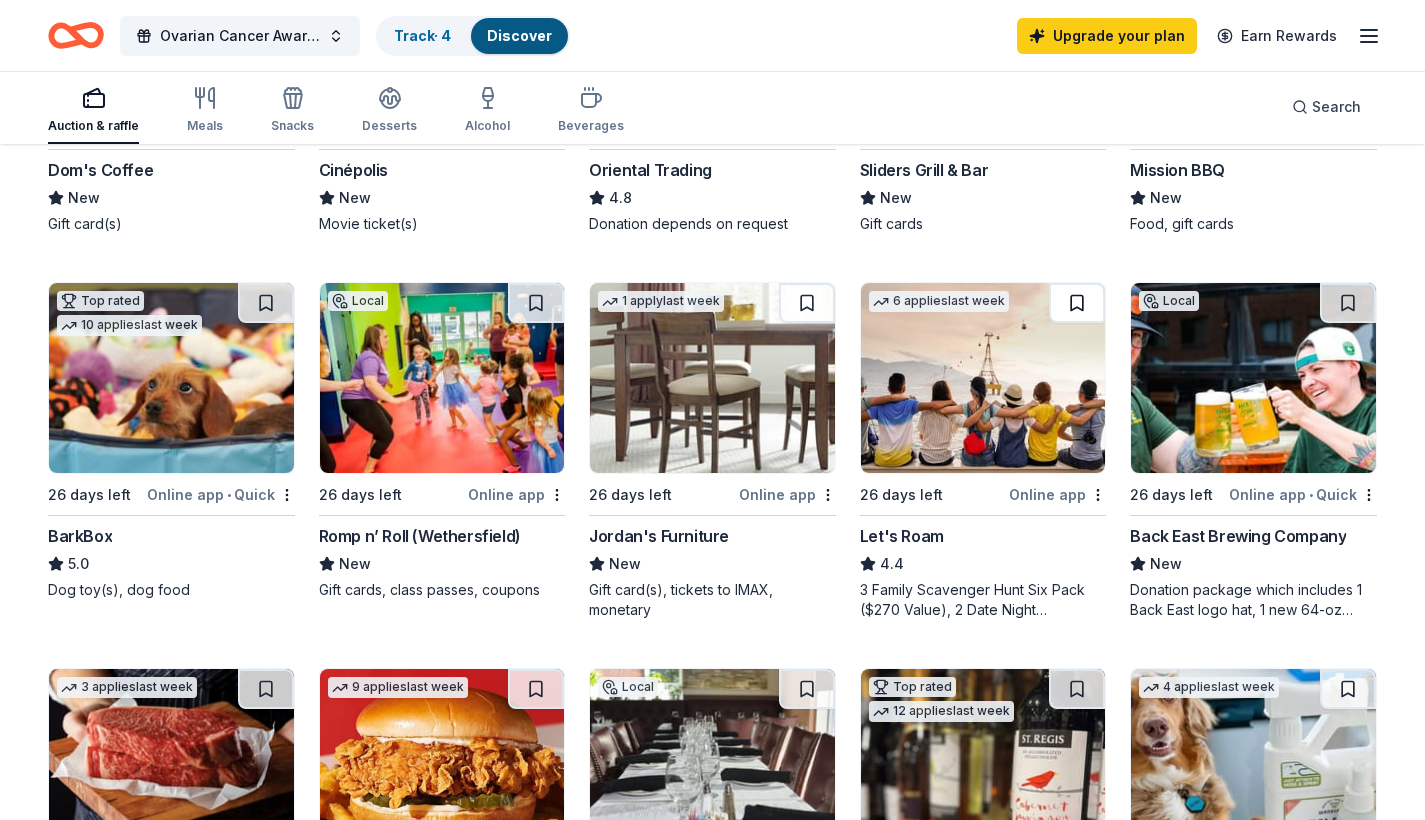 click at bounding box center (1077, 303) 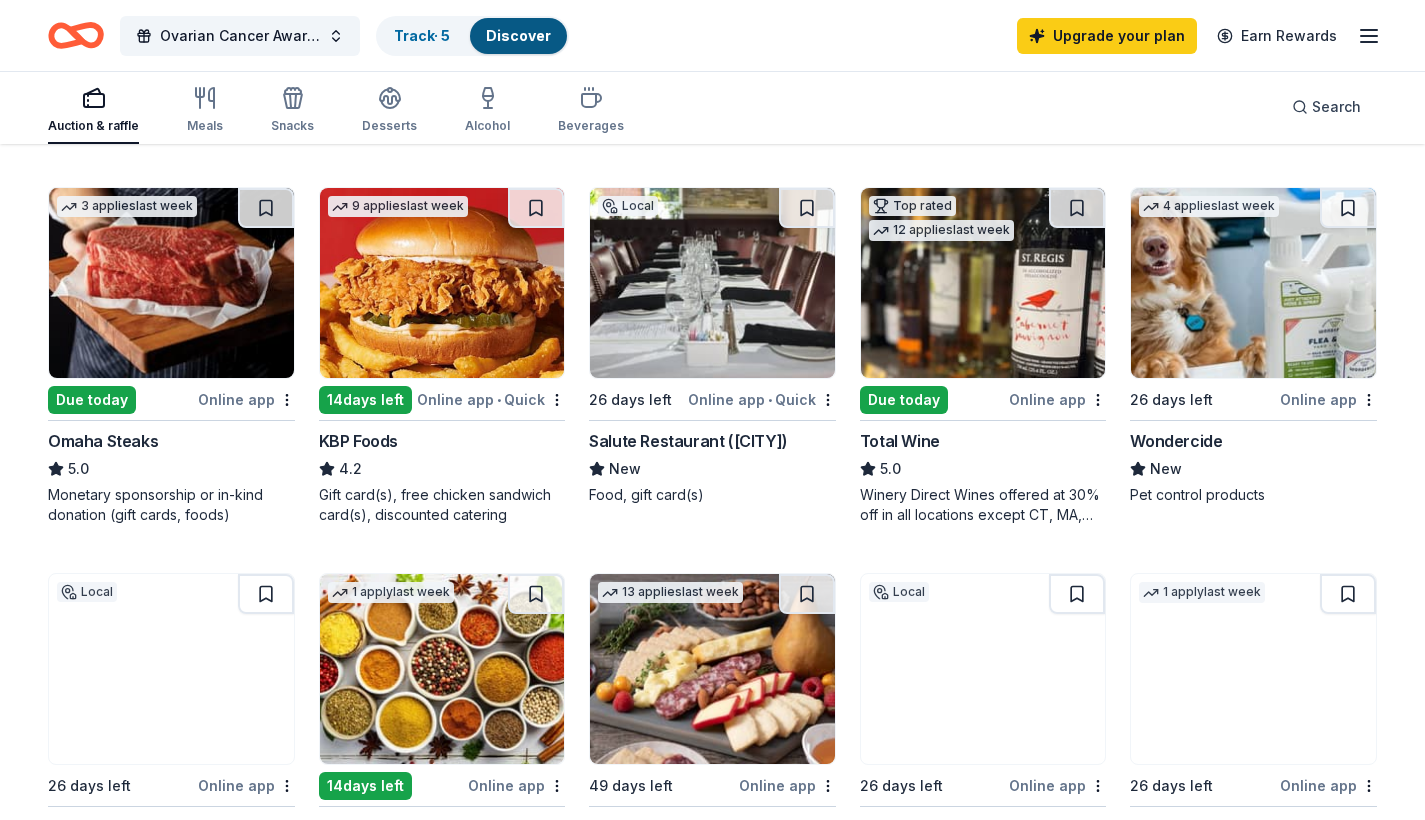 scroll, scrollTop: 978, scrollLeft: 0, axis: vertical 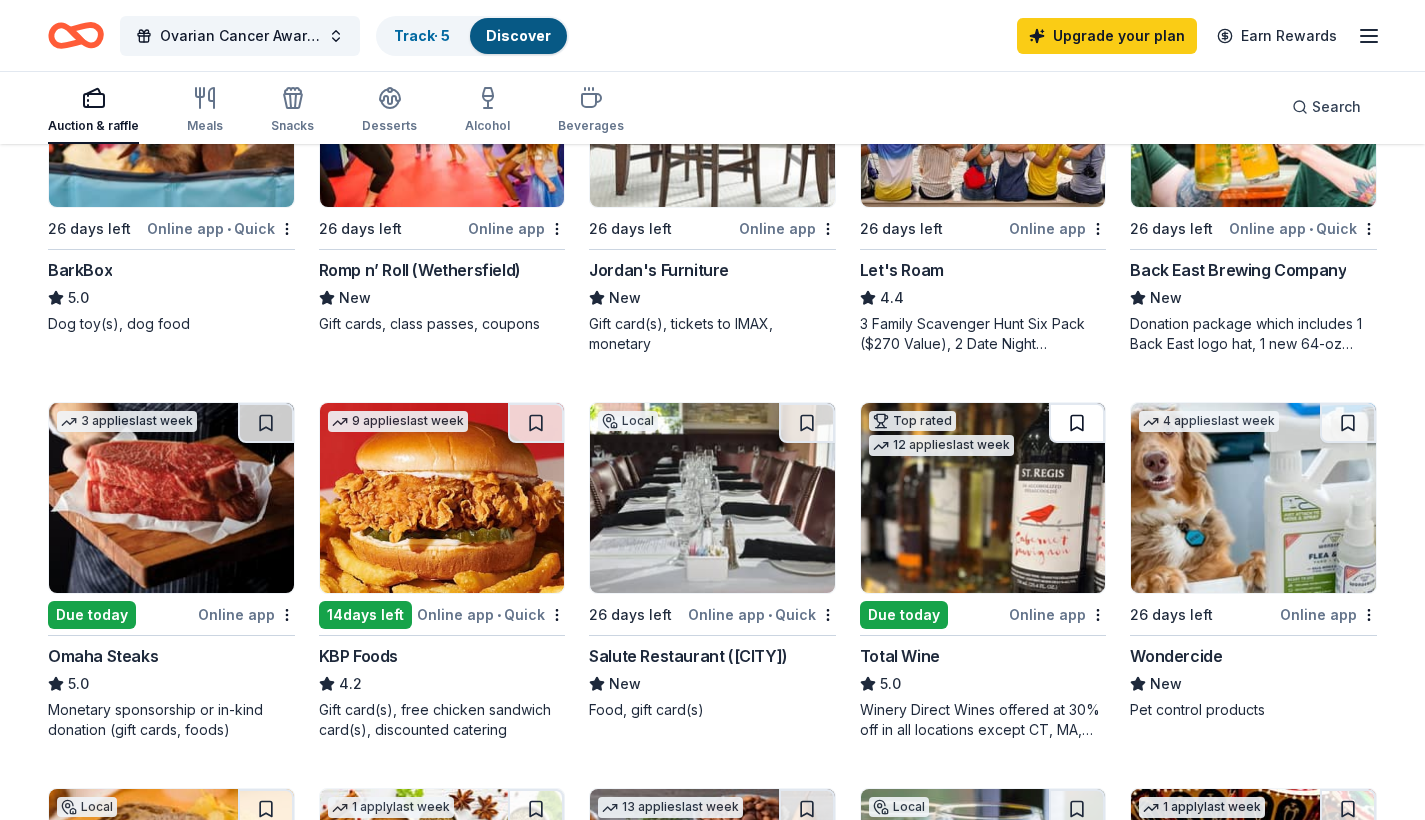 click at bounding box center [1077, 423] 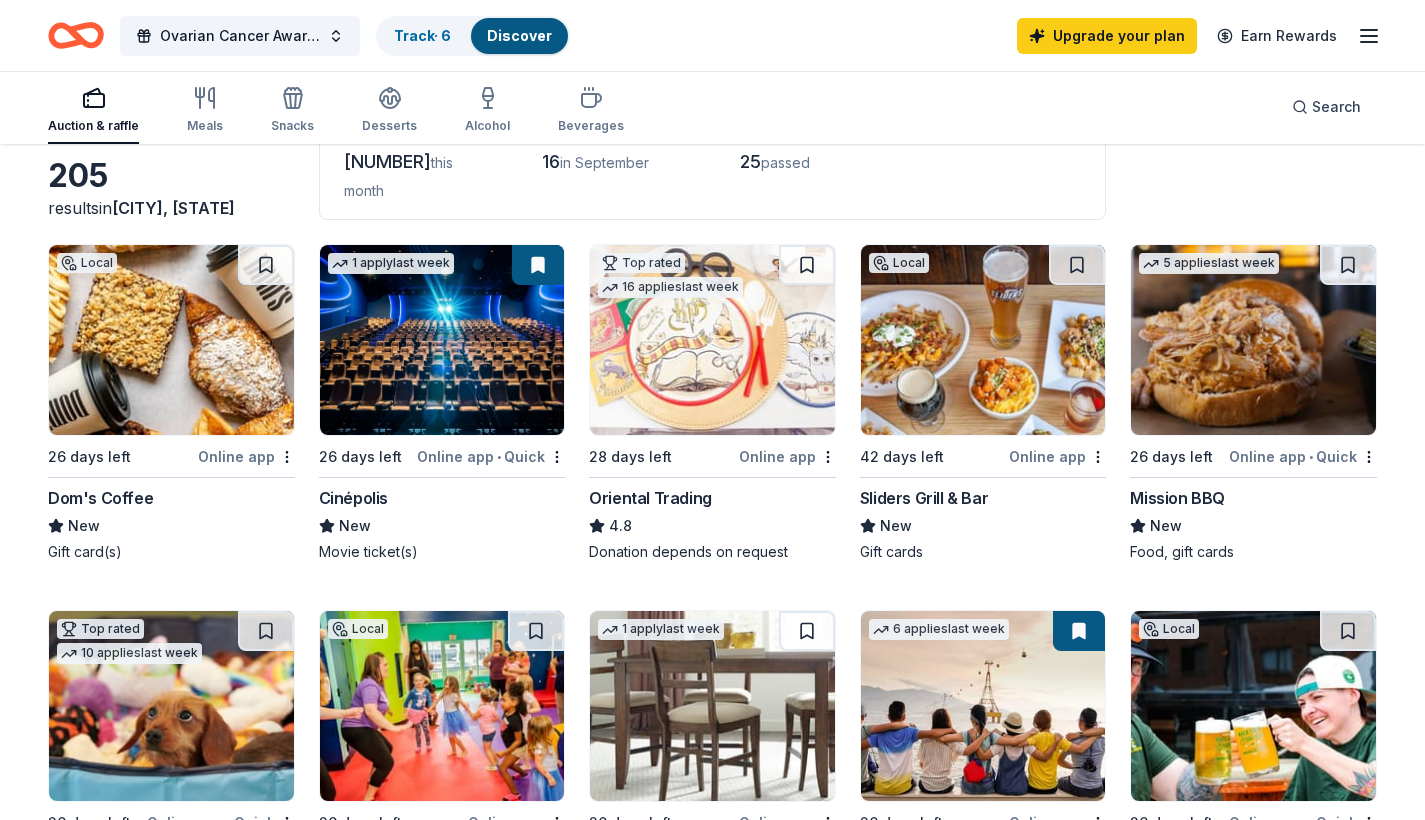 scroll, scrollTop: 0, scrollLeft: 0, axis: both 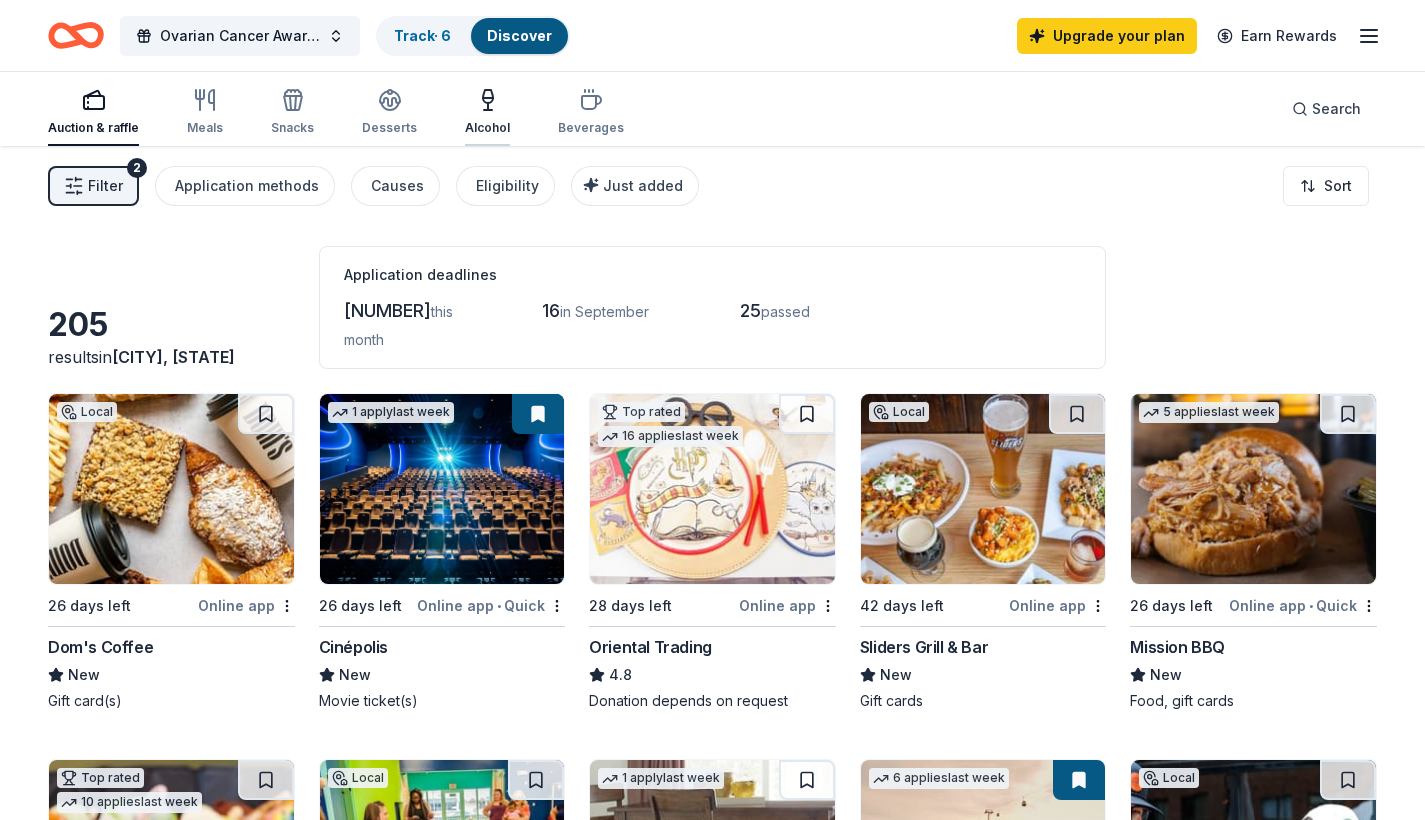 click 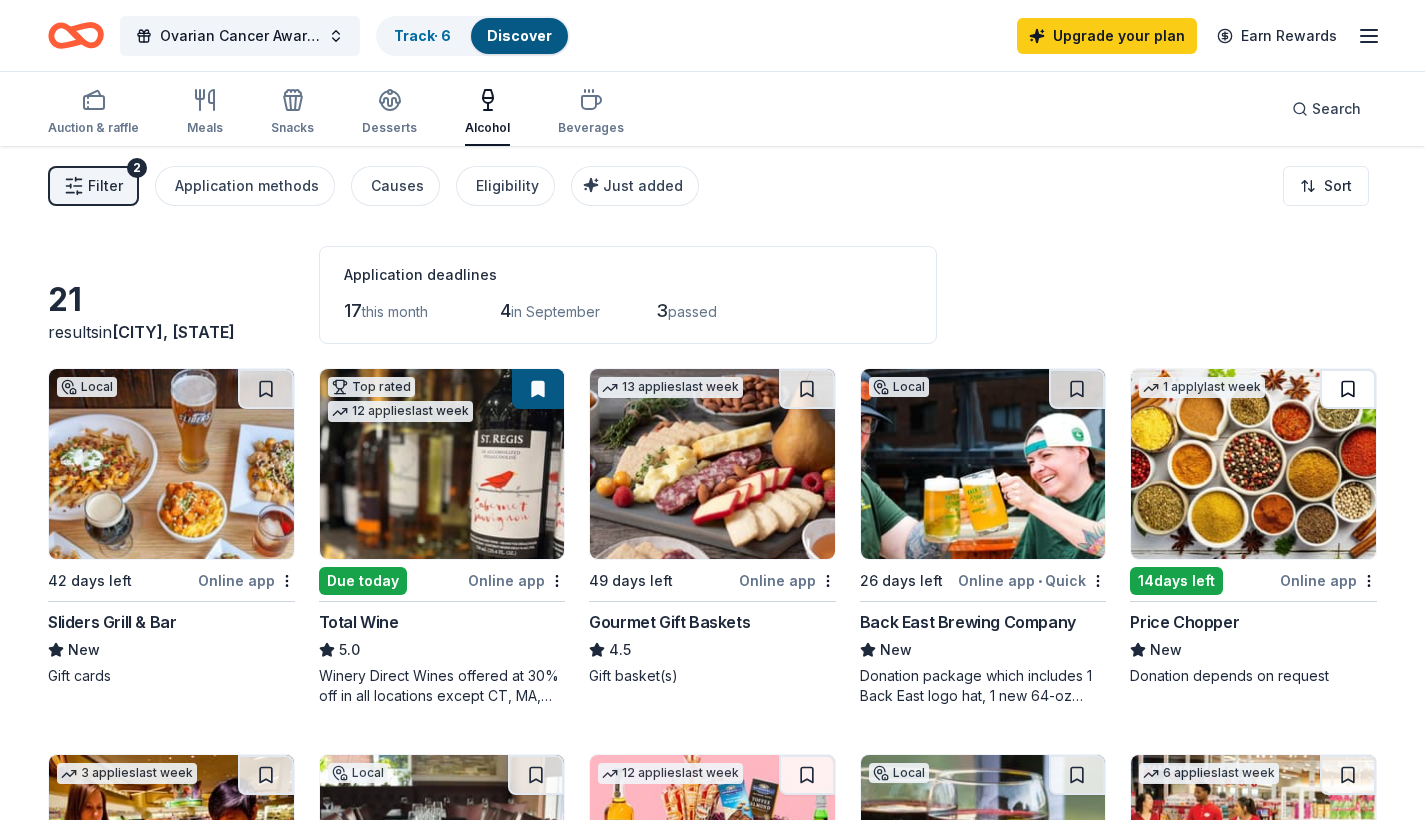 click at bounding box center (1348, 389) 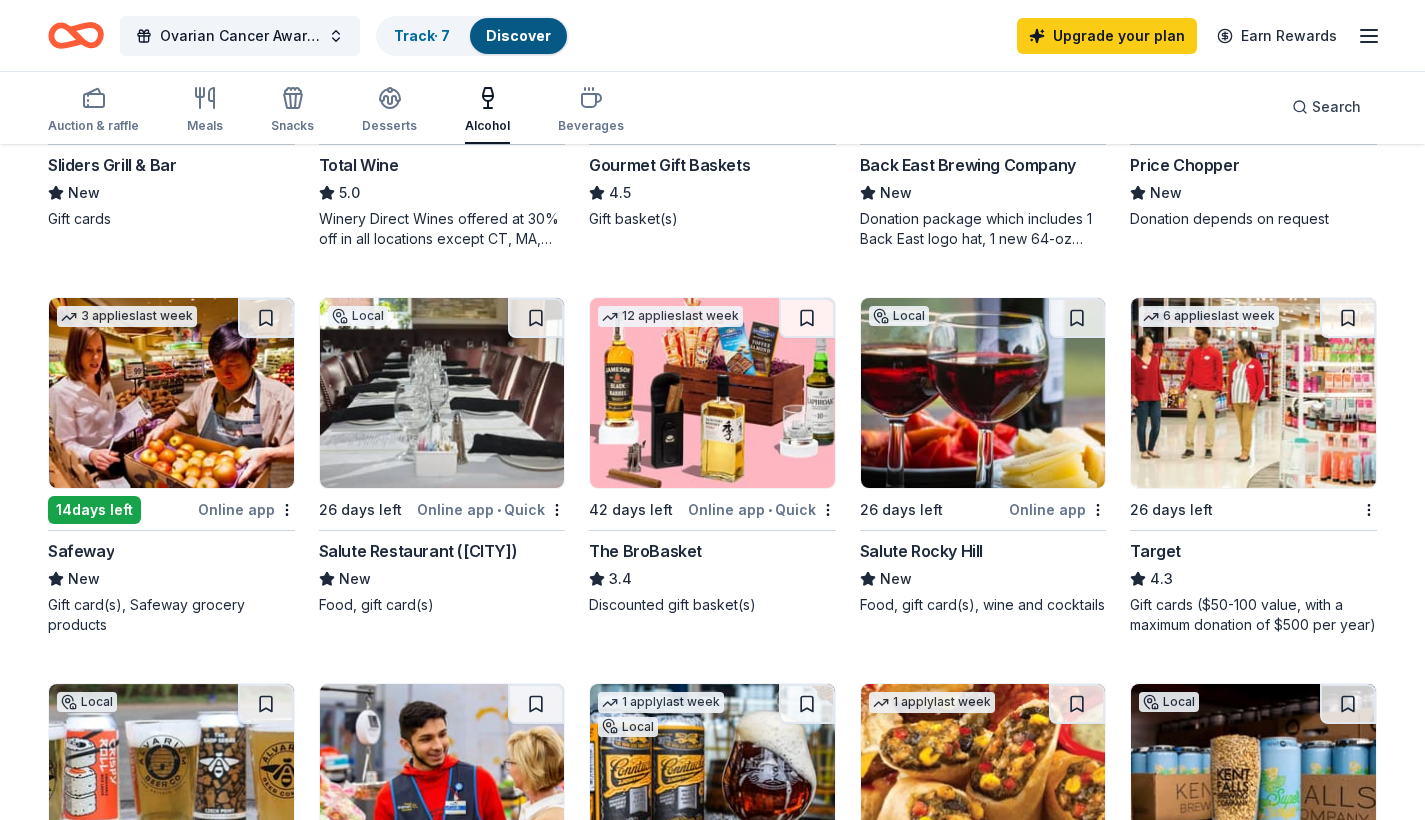 scroll, scrollTop: 460, scrollLeft: 0, axis: vertical 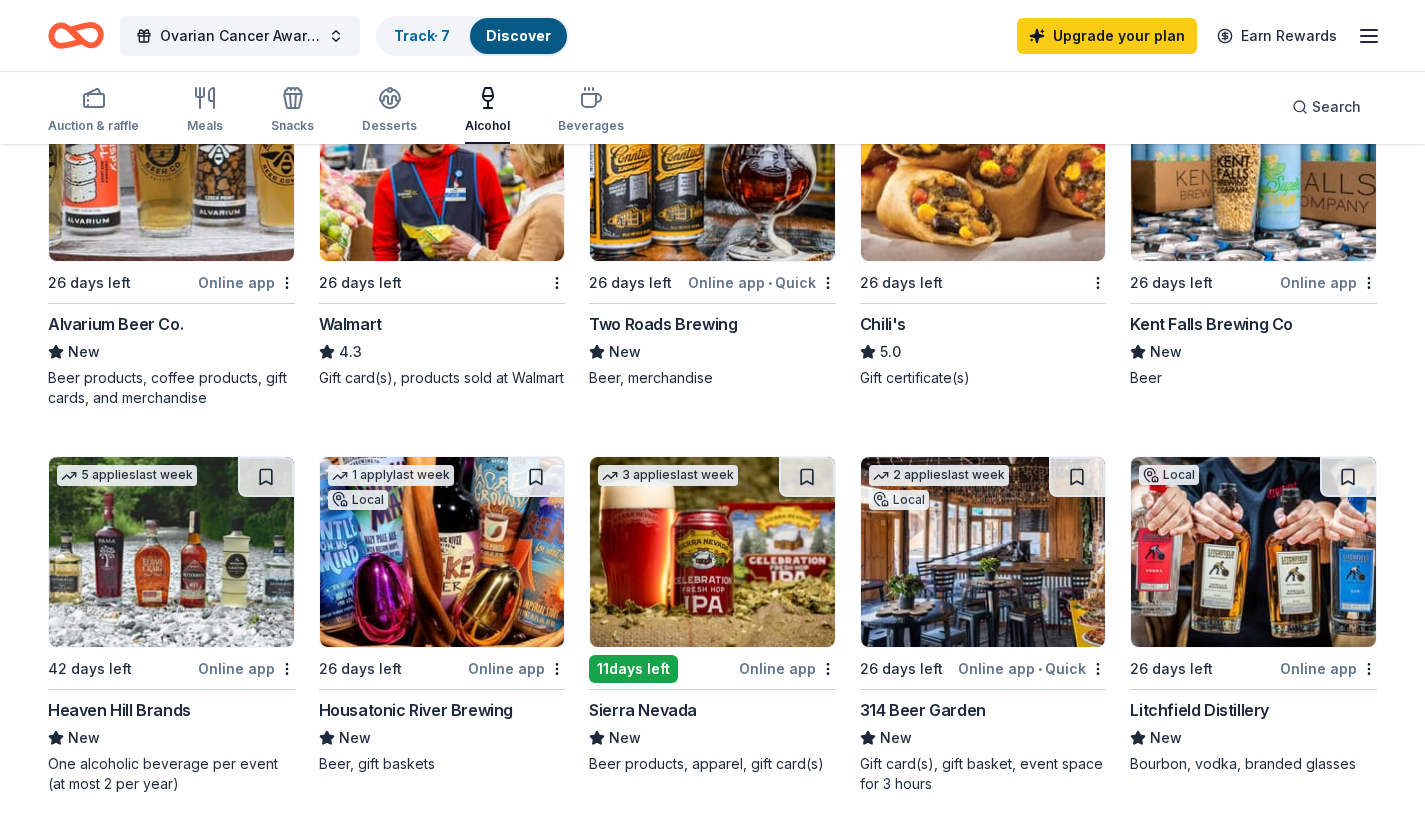 click at bounding box center (1253, 552) 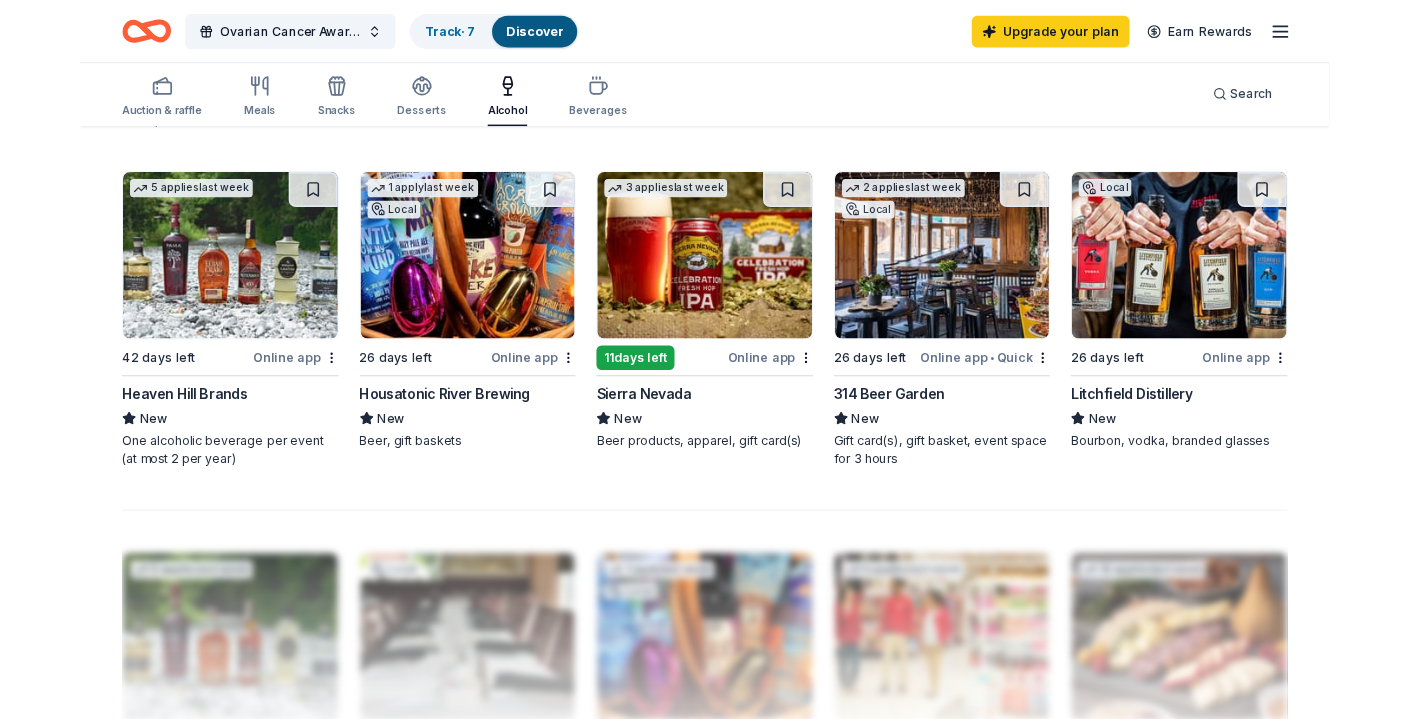 scroll, scrollTop: 1334, scrollLeft: 0, axis: vertical 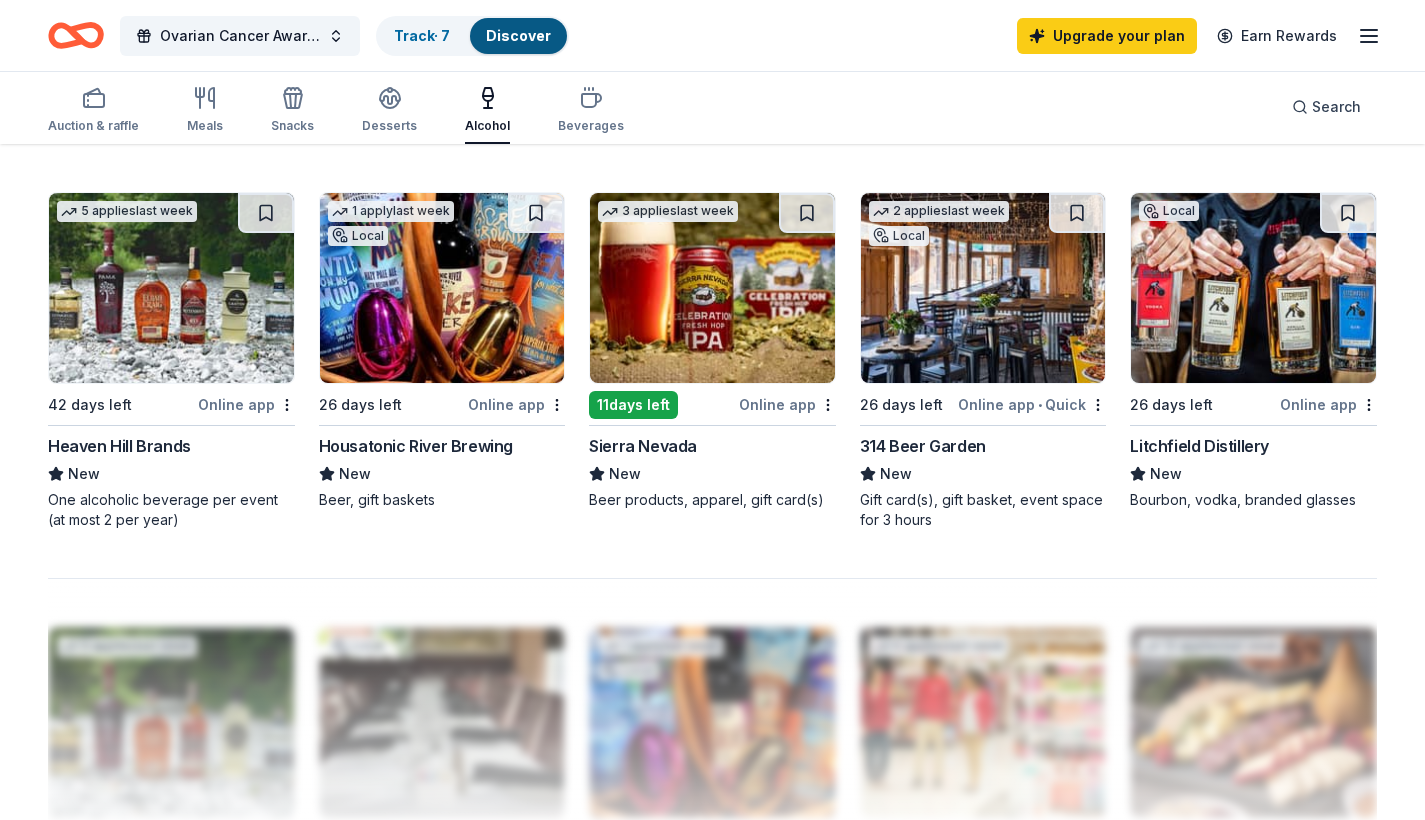 click at bounding box center (171, 288) 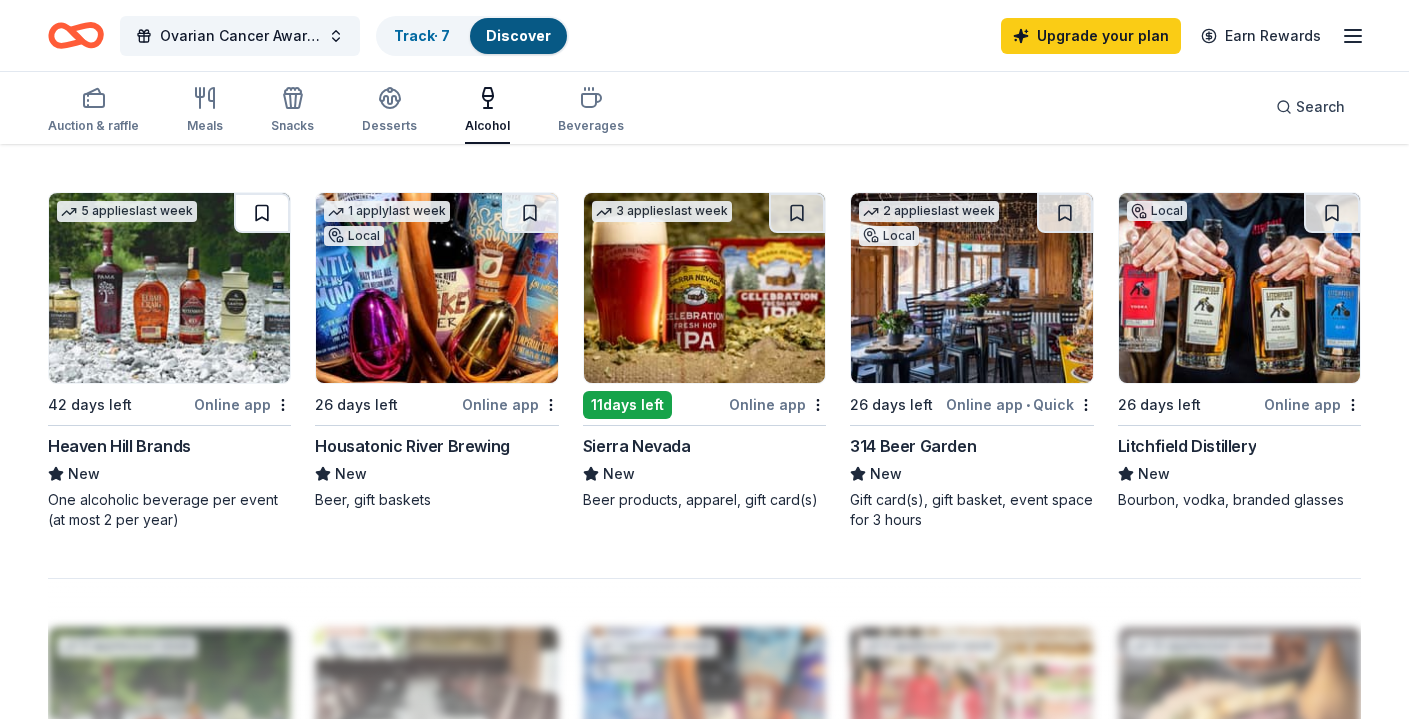 click at bounding box center (262, 213) 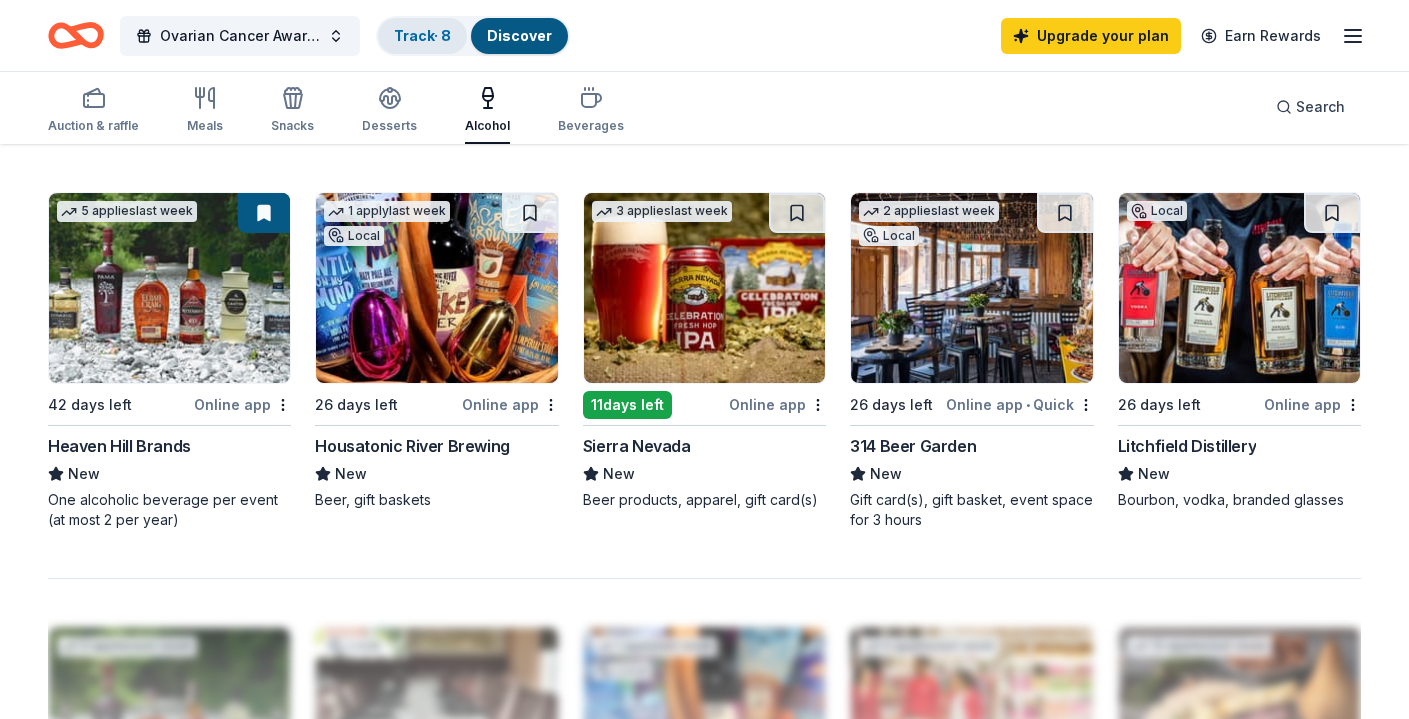 click on "Track  · 8" at bounding box center [422, 35] 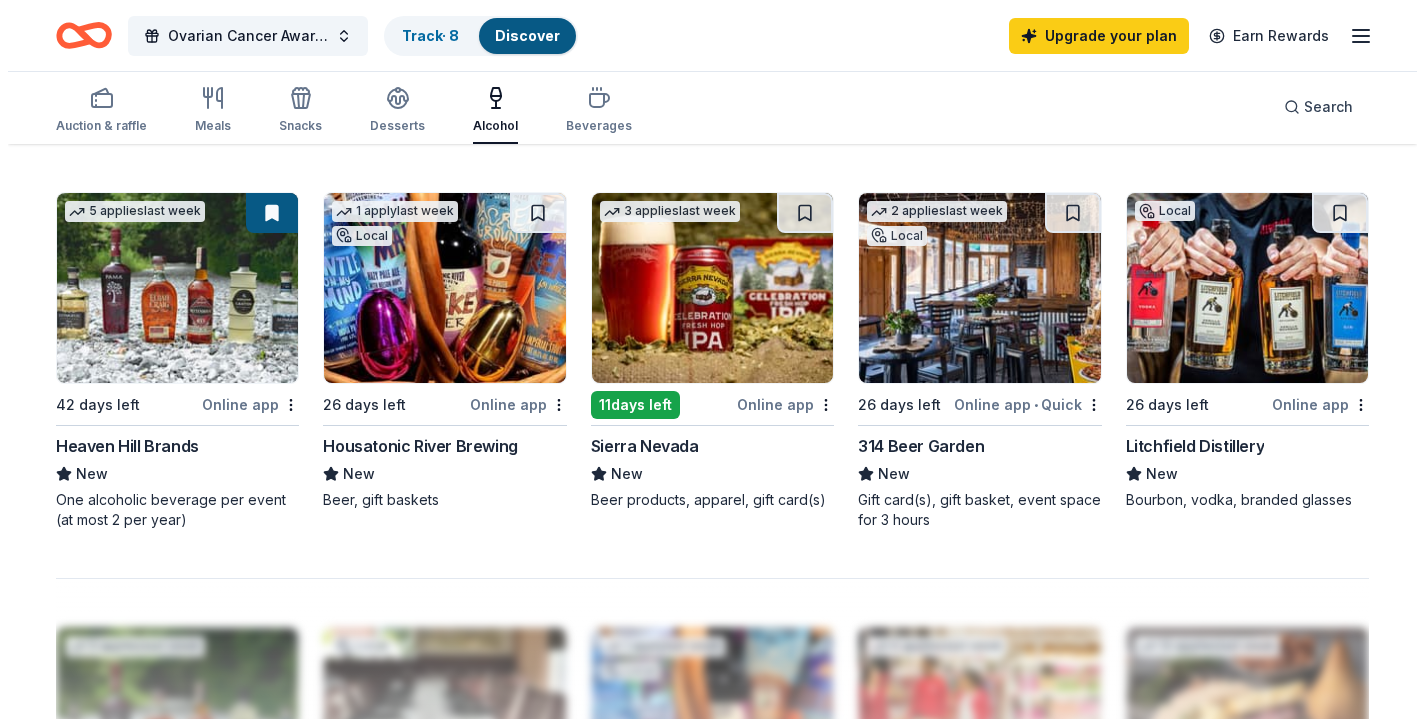 scroll, scrollTop: 1, scrollLeft: 0, axis: vertical 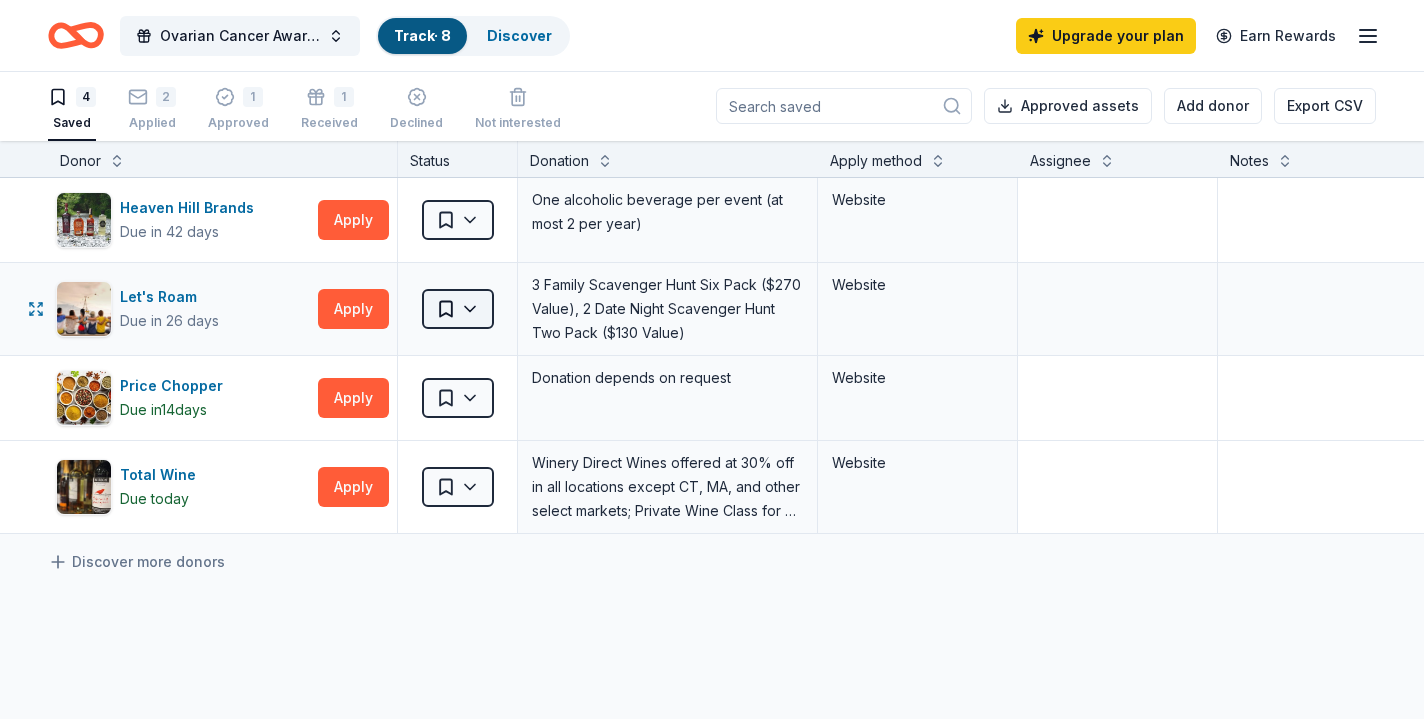 click on "10% Ovarian Cancer Awareness Walk Track  · 8 Discover Upgrade your plan Earn Rewards 4 Saved 2 Applied 1 Approved 1 Received Declined Not interested  Approved assets Add donor Export CSV Donor Status Donation Apply method Assignee Notes Heaven Hill Brands Due in 42 days Apply Saved One alcoholic beverage per event (at most 2 per year) Website Let's Roam Due in 26 days Apply Saved 3 Family Scavenger Hunt Six Pack ($270 Value), 2 Date Night Scavenger Hunt Two Pack ($130 Value) Website Price Chopper Due in  14  days Apply Saved Donation depends on request Website Total Wine Due today Apply Saved Winery Direct Wines offered at 30% off in all locations except CT, MA, and other select markets; Private Wine Class for 20 people in all locations except available in WI, CO, and other select markets Website   Discover more donors Saved" at bounding box center [712, 358] 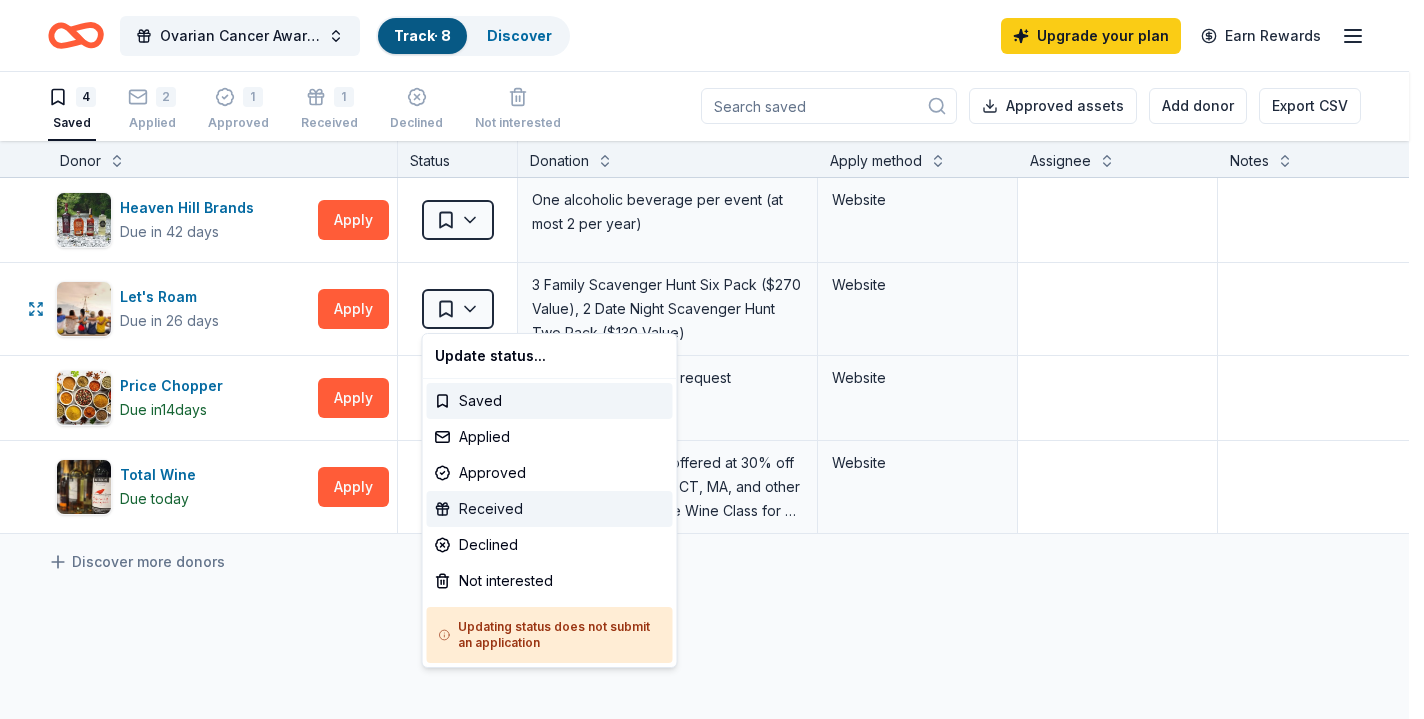 click on "Received" at bounding box center (550, 509) 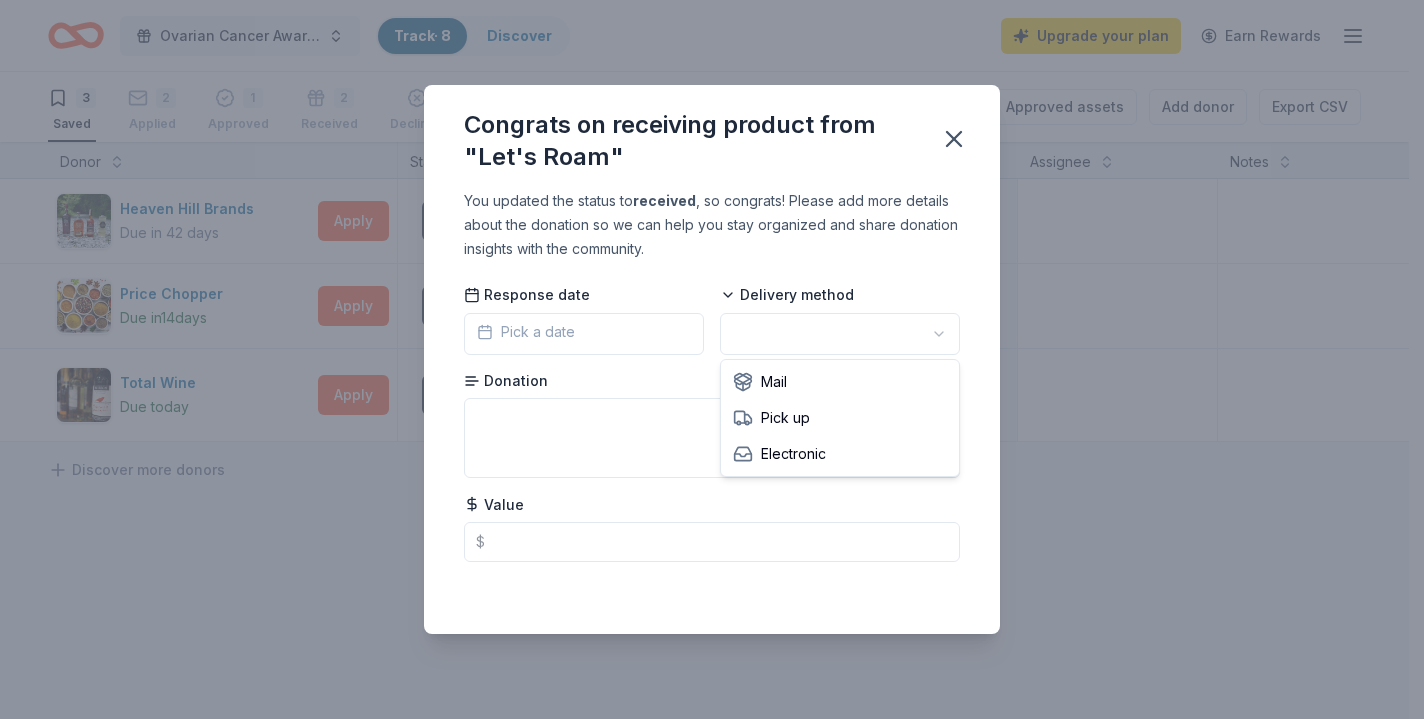 scroll, scrollTop: 0, scrollLeft: 0, axis: both 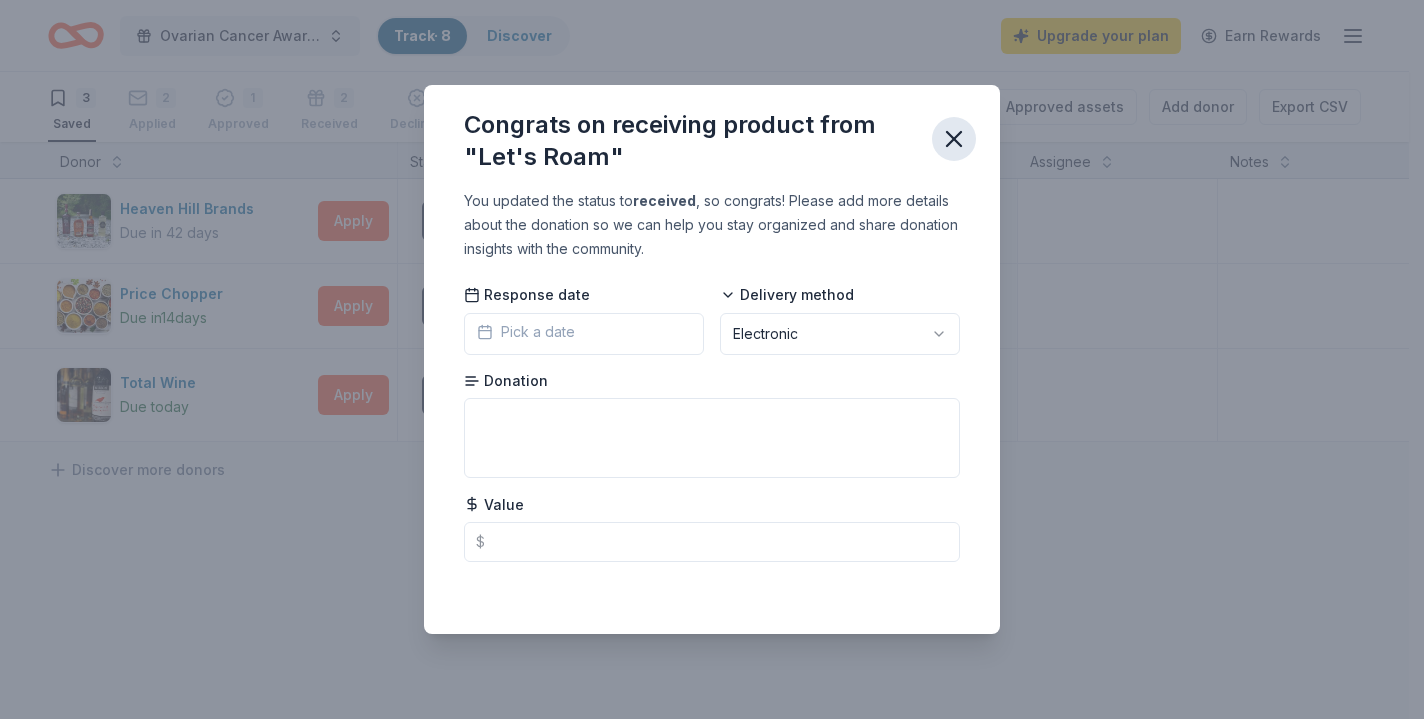 click 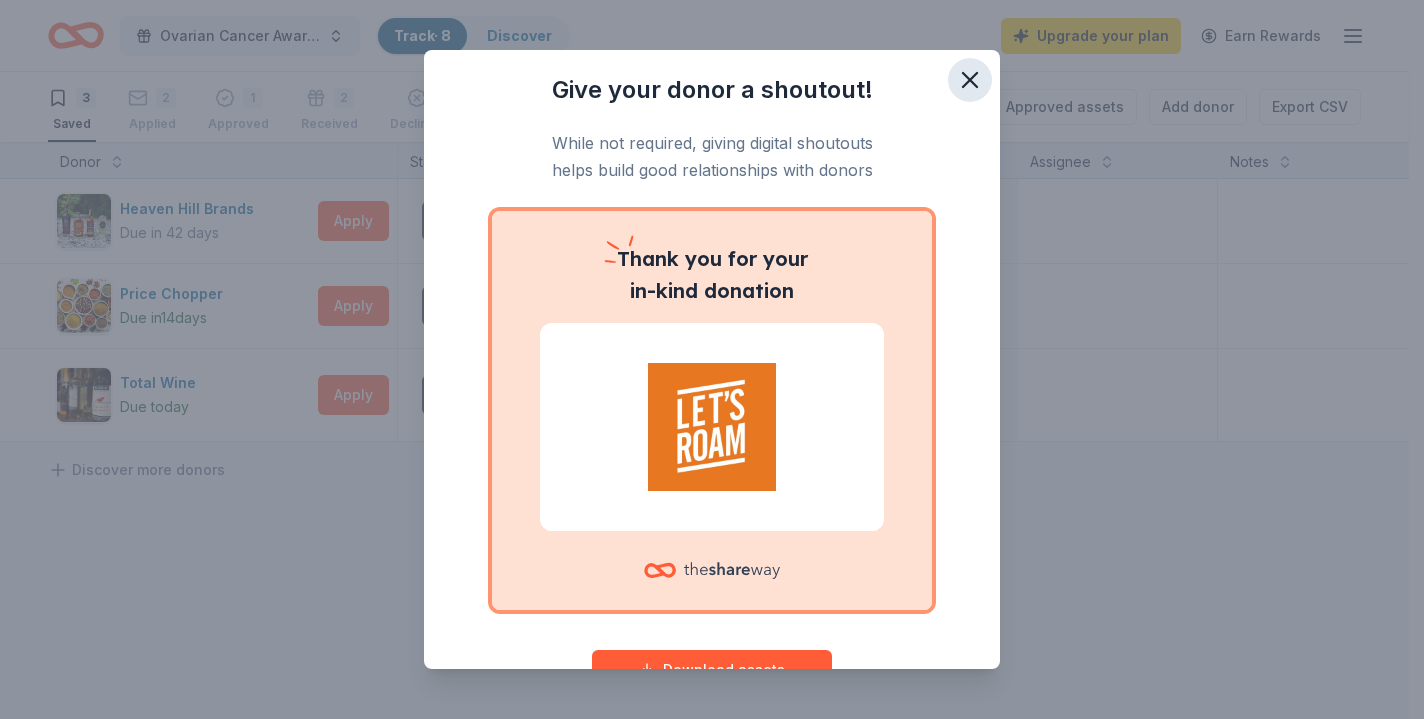 click 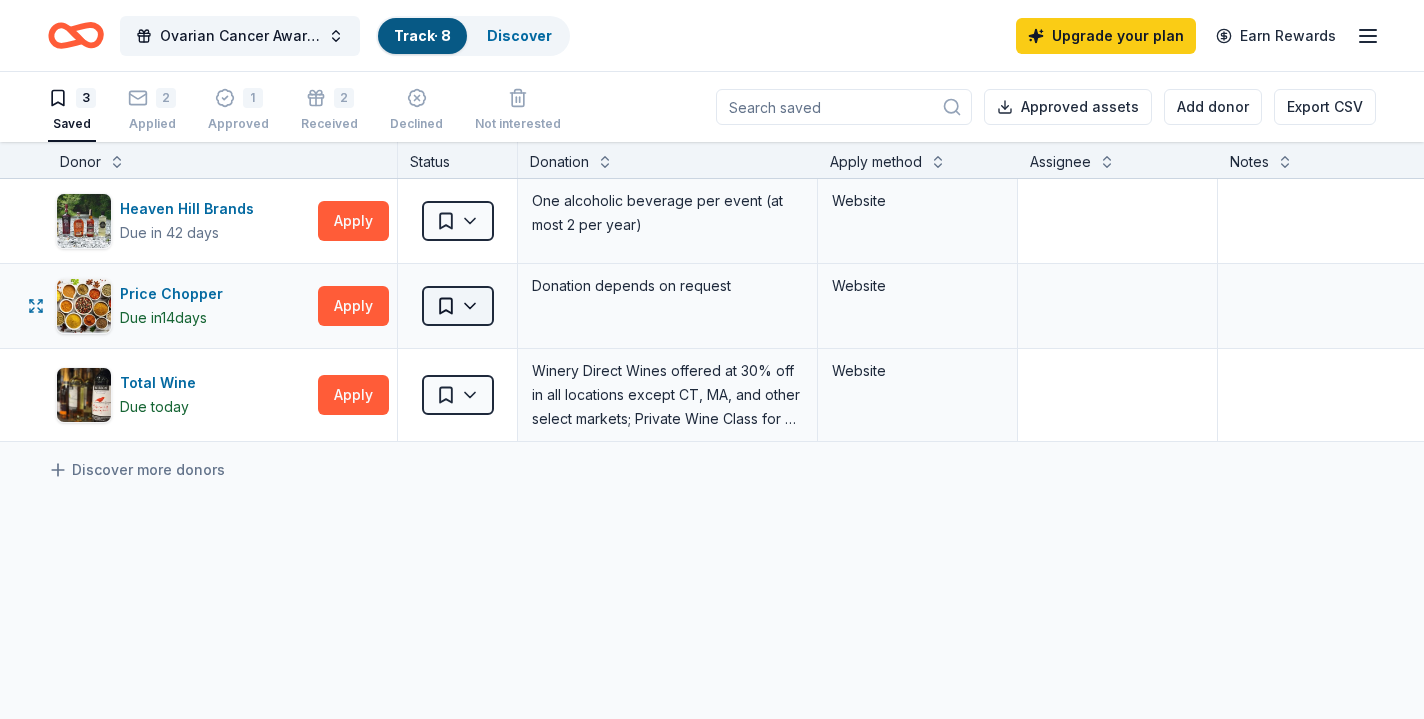 click on "10% Ovarian Cancer Awareness Walk Track  · 8 Discover Upgrade your plan Earn Rewards 3 Saved 2 Applied 1 Approved 2 Received Declined Not interested  Approved assets Add donor Export CSV Donor Status Donation Apply method Assignee Notes Heaven Hill Brands Due in 42 days Apply Saved One alcoholic beverage per event (at most 2 per year) Website Price Chopper Due in  14  days Apply Saved Donation depends on request Website Total Wine Due today Apply Saved Winery Direct Wines offered at 30% off in all locations except CT, MA, and other select markets; Private Wine Class for 20 people in all locations except available in WI, CO, and other select markets Website   Discover more donors Saved" at bounding box center [712, 359] 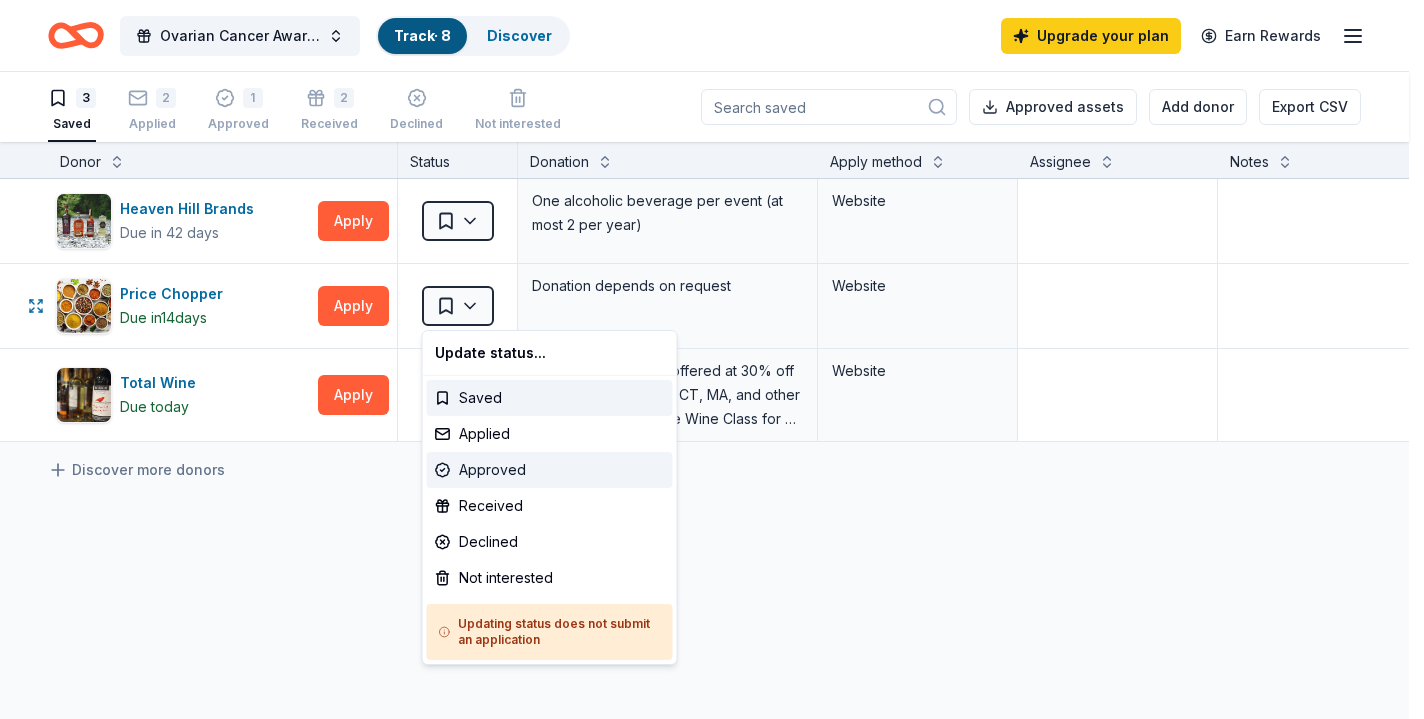 click on "Approved" at bounding box center [550, 470] 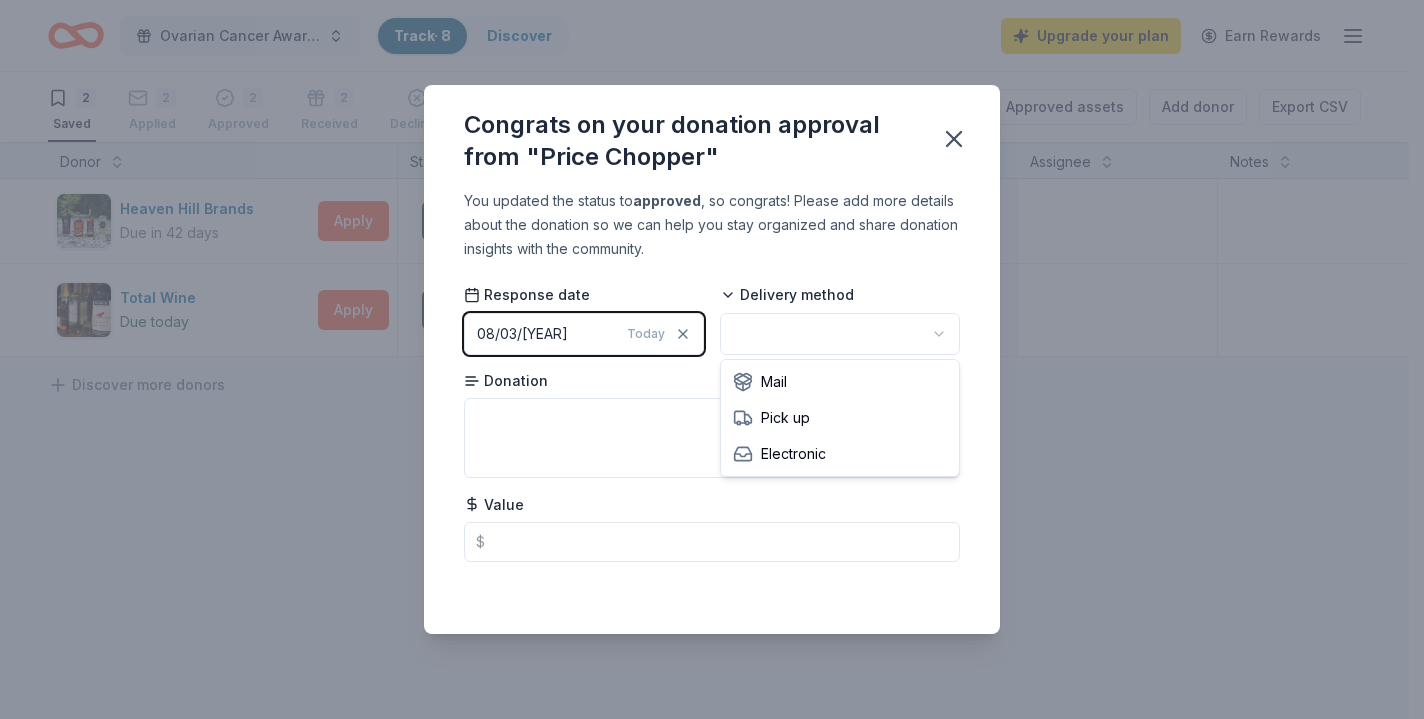 click on "10% Ovarian Cancer Awareness Walk Track  · 8 Discover Upgrade your plan Earn Rewards 2 Saved 2 Applied 2 Approved 2 Received Declined Not interested  Approved assets Add donor Export CSV Donor Status Donation Apply method Assignee Notes Heaven Hill Brands Due in 42 days Apply Saved One alcoholic beverage per event (at most 2 per year) Website Total Wine Due today Apply Saved Winery Direct Wines offered at 30% off in all locations except CT, MA, and other select markets; Private Wine Class for 20 people in all locations except available in WI, CO, and other select markets Website   Discover more donors Saved Congrats on your donation approval from "Price Chopper" You updated the status to  approved , so congrats! Please add more details about the donation so we can help you stay organized and share donation insights with the community. Response date 08/03/2025 Today Delivery method Donation Value $ Saved Mail Pick up Electronic" at bounding box center (712, 359) 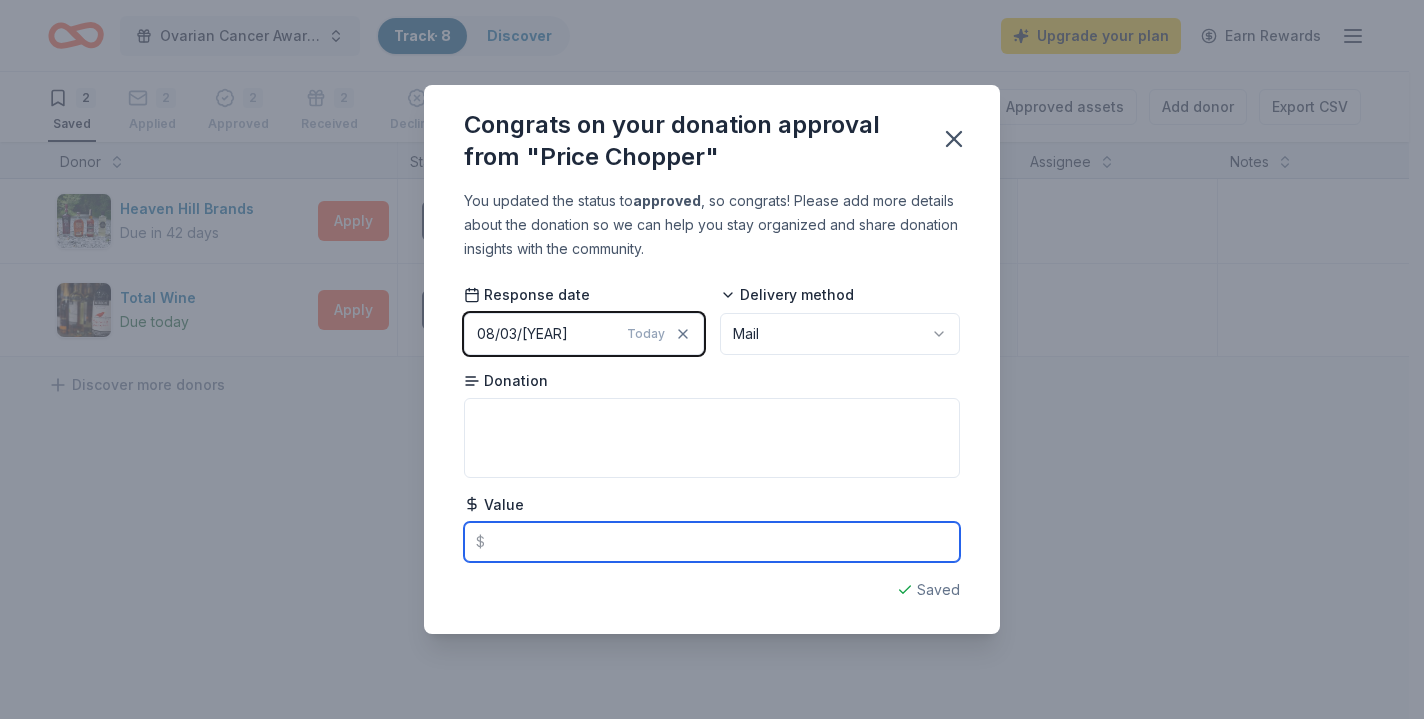 click at bounding box center (712, 542) 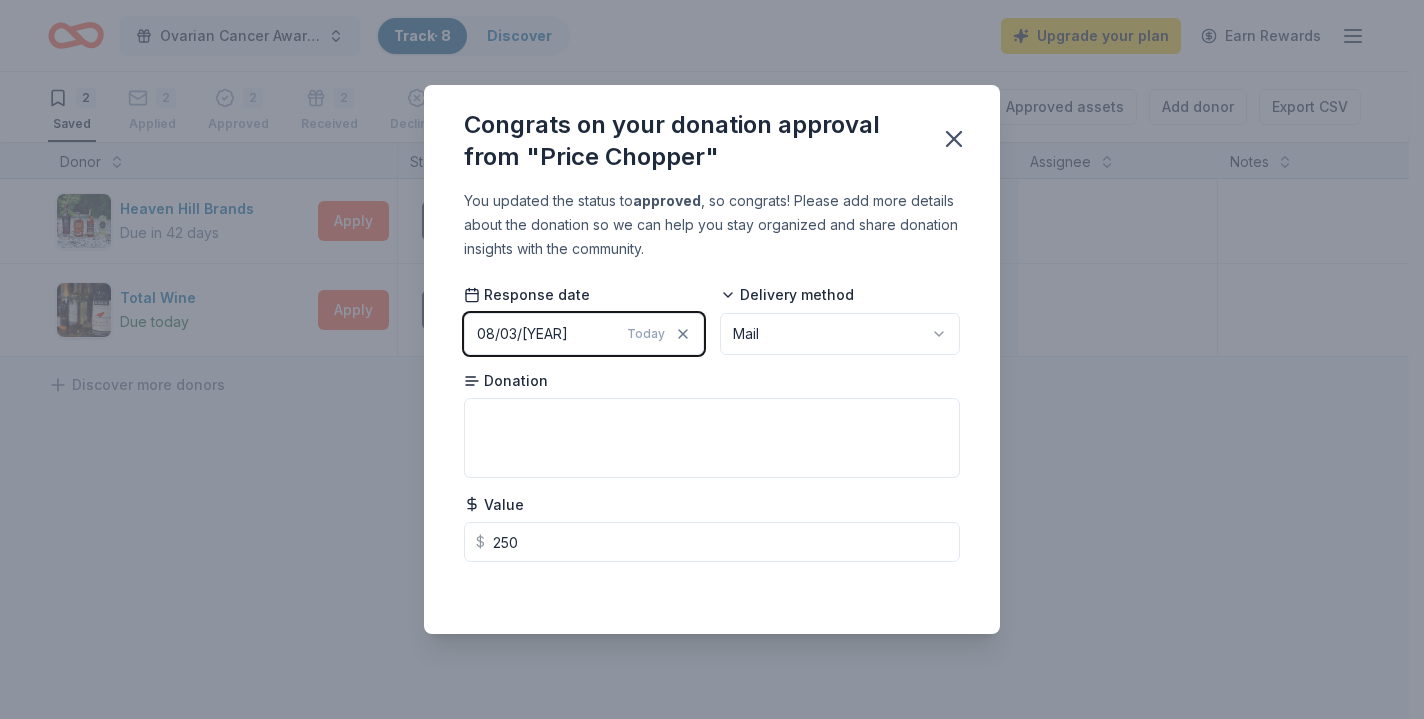 type on "250.00" 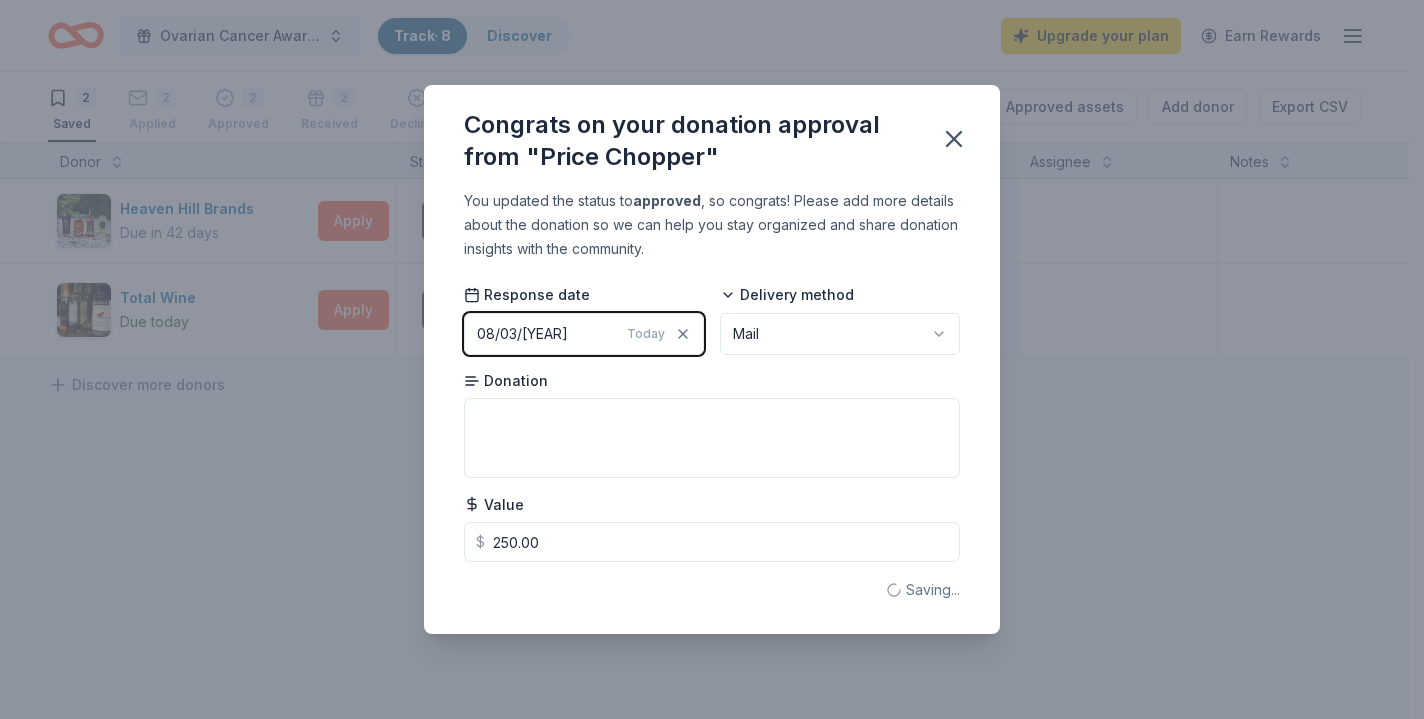 click on "You updated the status to  approved , so congrats! Please add more details about the donation so we can help you stay organized and share donation insights with the community. Response date 08/03/2025 Today Delivery method Mail Donation Value $ 250.00 Saving..." at bounding box center (712, 411) 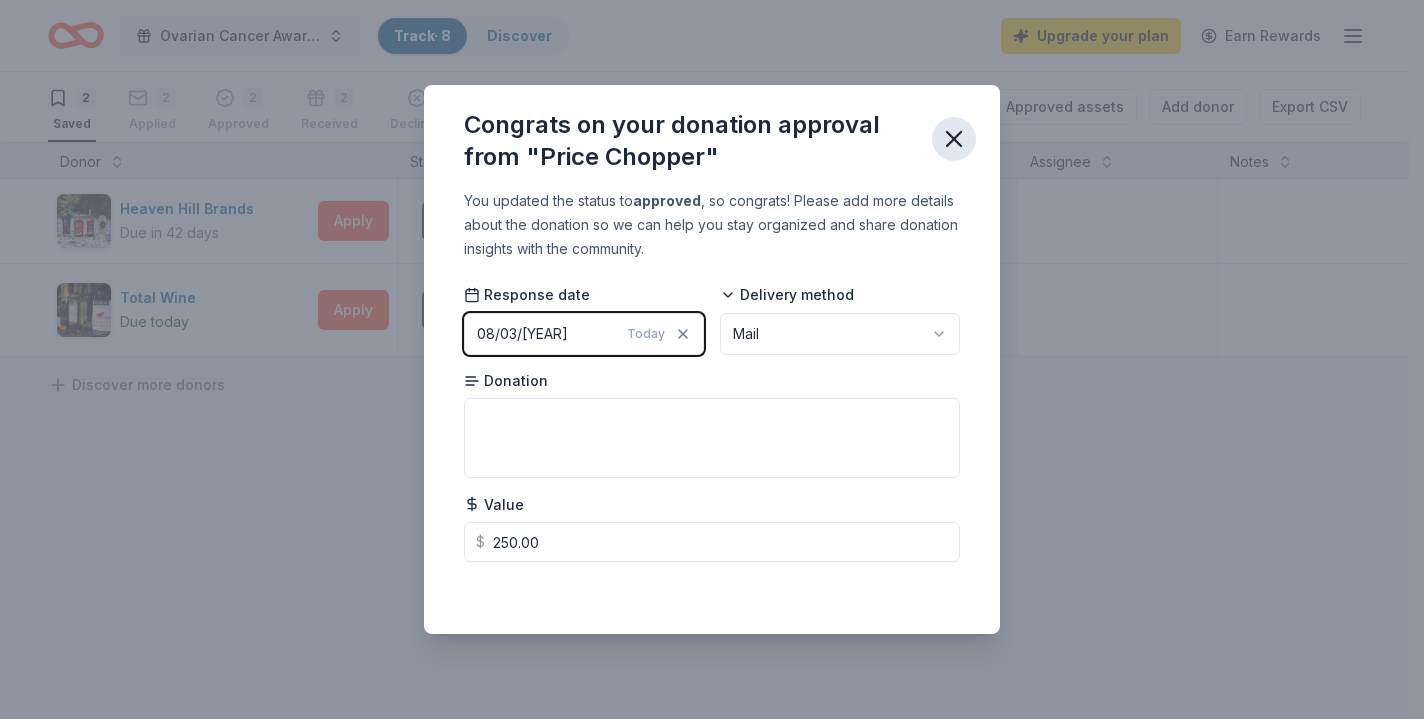 click 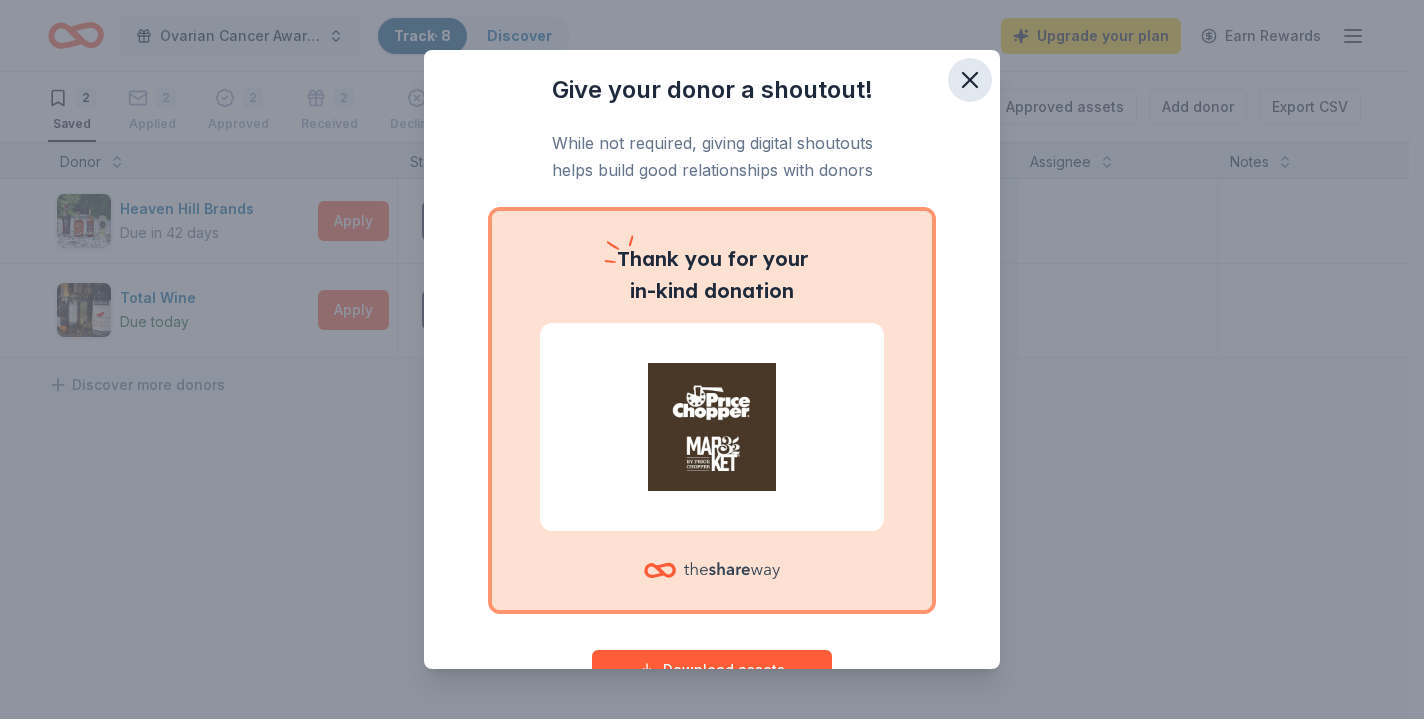 scroll, scrollTop: 4, scrollLeft: 0, axis: vertical 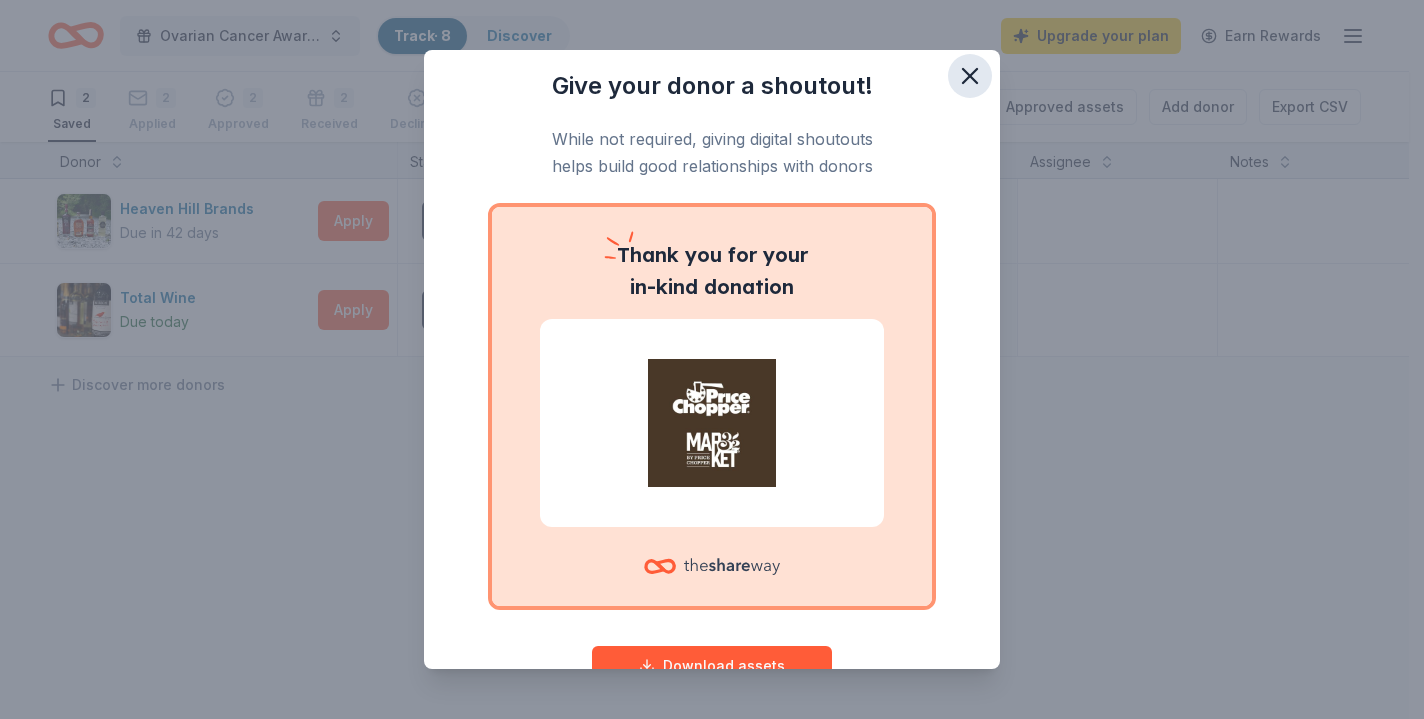 click 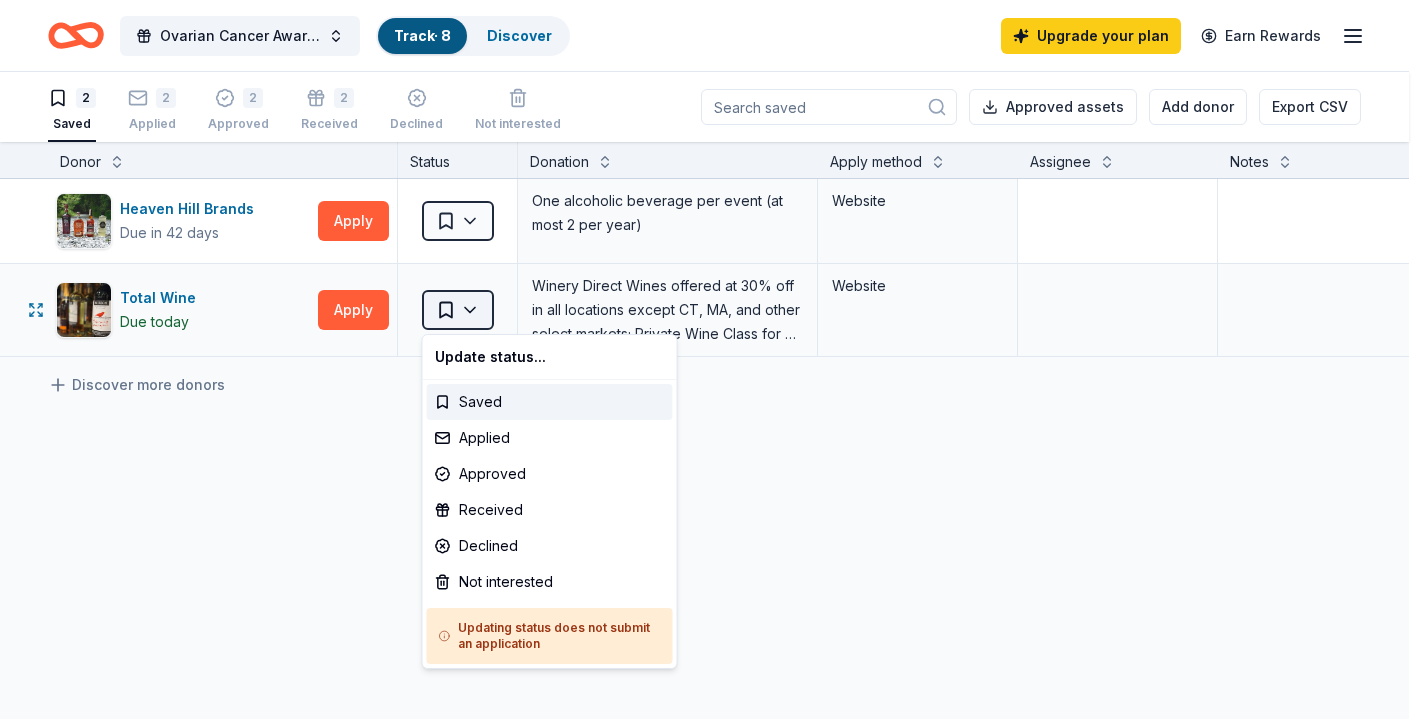click on "10% Ovarian Cancer Awareness Walk Track  · 8 Discover Upgrade your plan Earn Rewards 2 Saved 2 Applied 2 Approved 2 Received Declined Not interested  Approved assets Add donor Export CSV Donor Status Donation Apply method Assignee Notes Heaven Hill Brands Due in 42 days Apply Saved One alcoholic beverage per event (at most 2 per year) Website Total Wine Due today Apply Saved Winery Direct Wines offered at 30% off in all locations except CT, MA, and other select markets; Private Wine Class for 20 people in all locations except available in WI, CO, and other select markets Website   Discover more donors Saved Update status... Saved Applied Approved Received Declined Not interested Updating status does not submit an application" at bounding box center [712, 359] 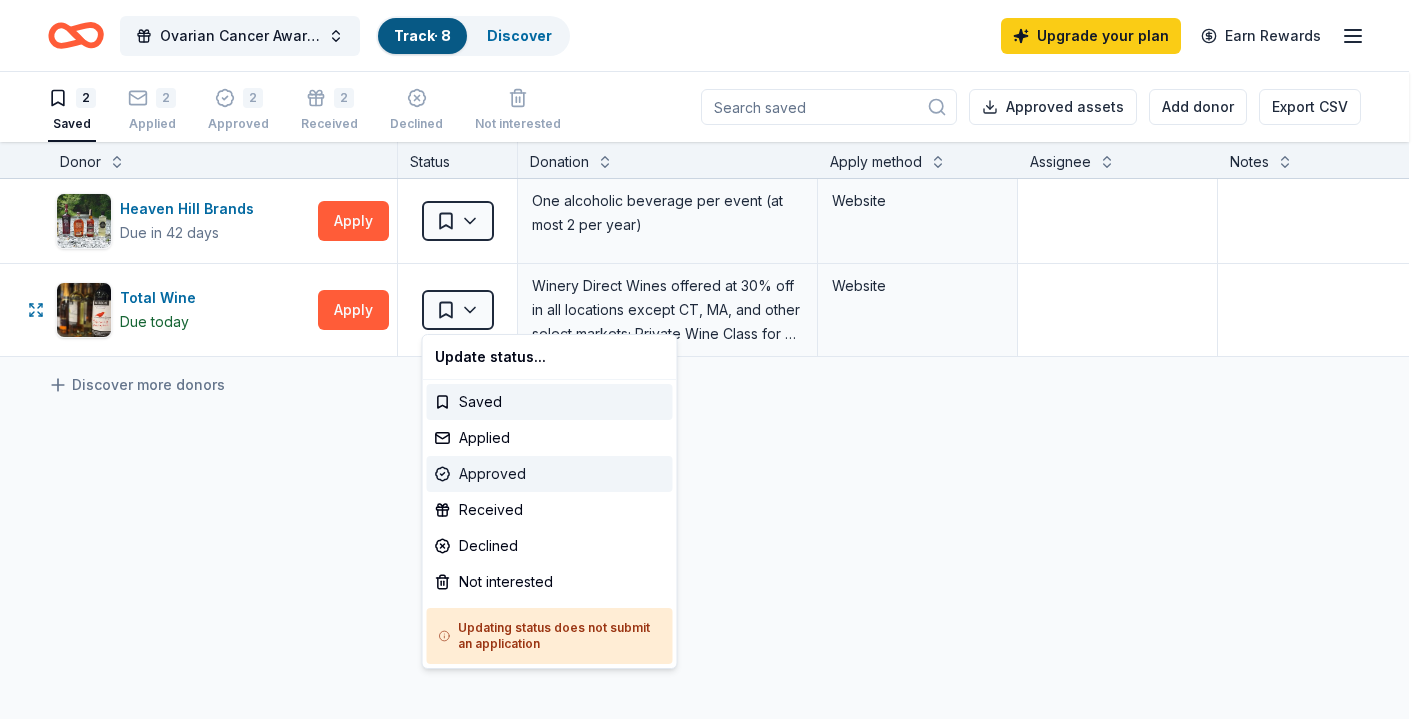 click on "Approved" at bounding box center (550, 474) 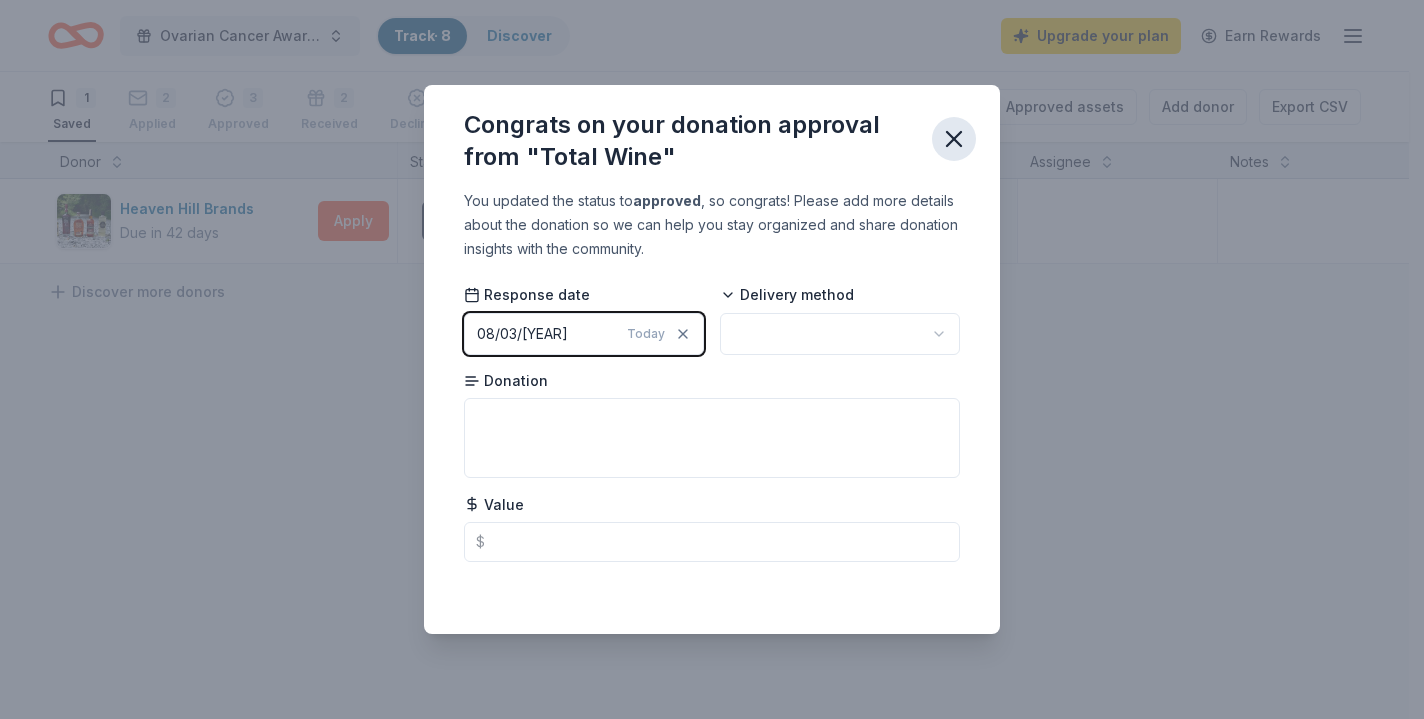 click 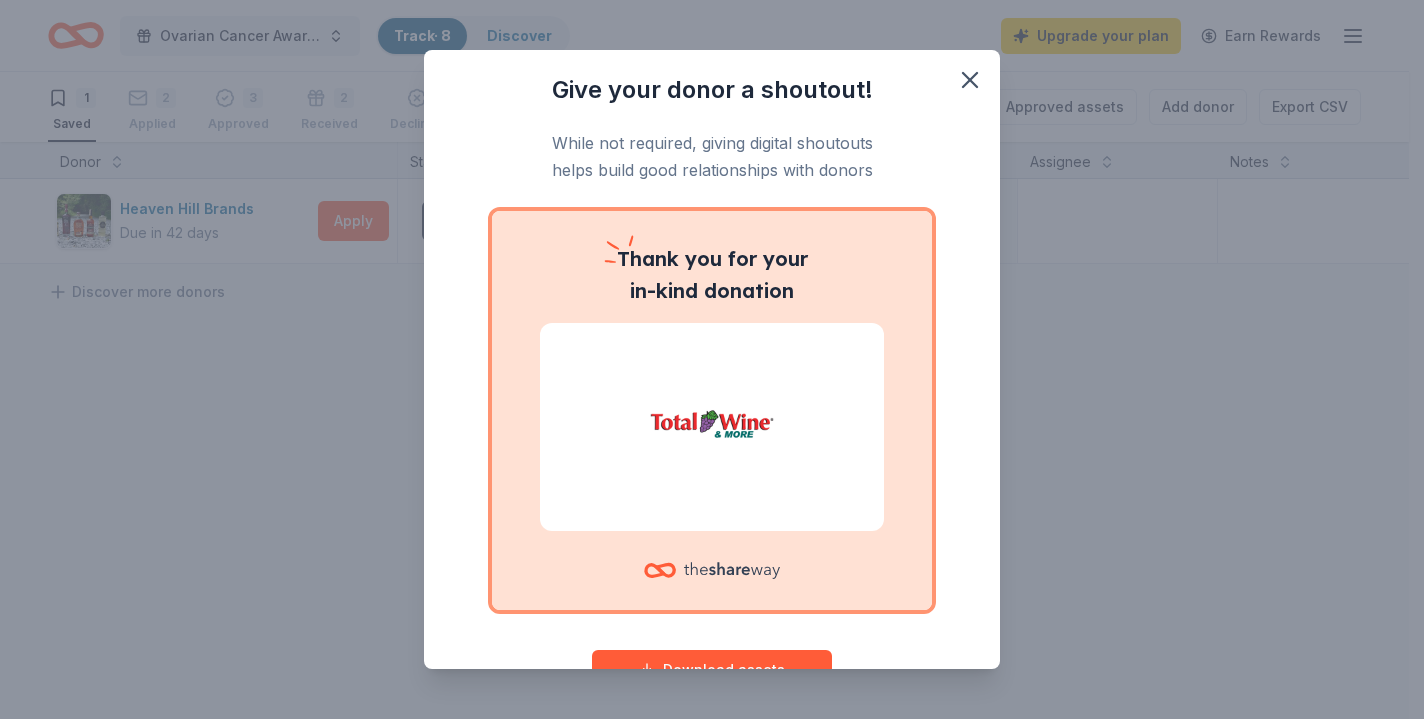 scroll, scrollTop: 65, scrollLeft: 0, axis: vertical 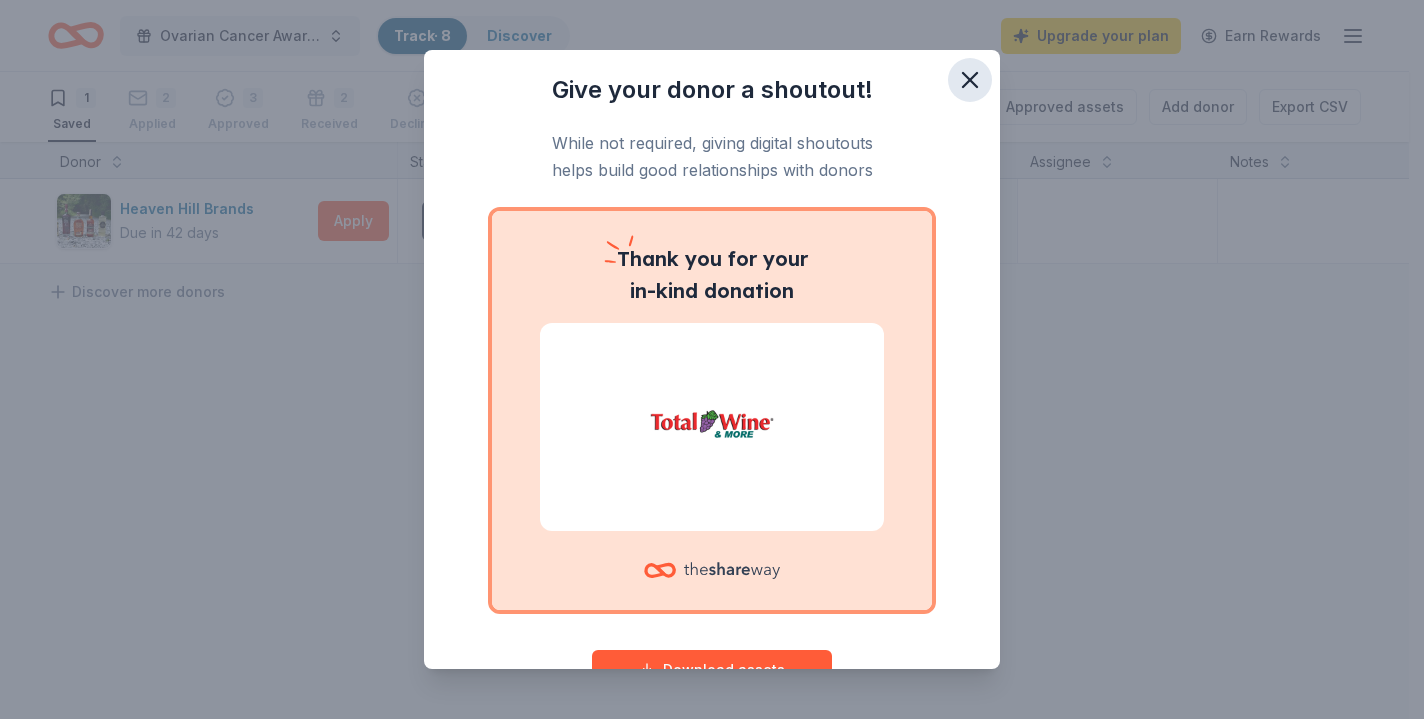 click 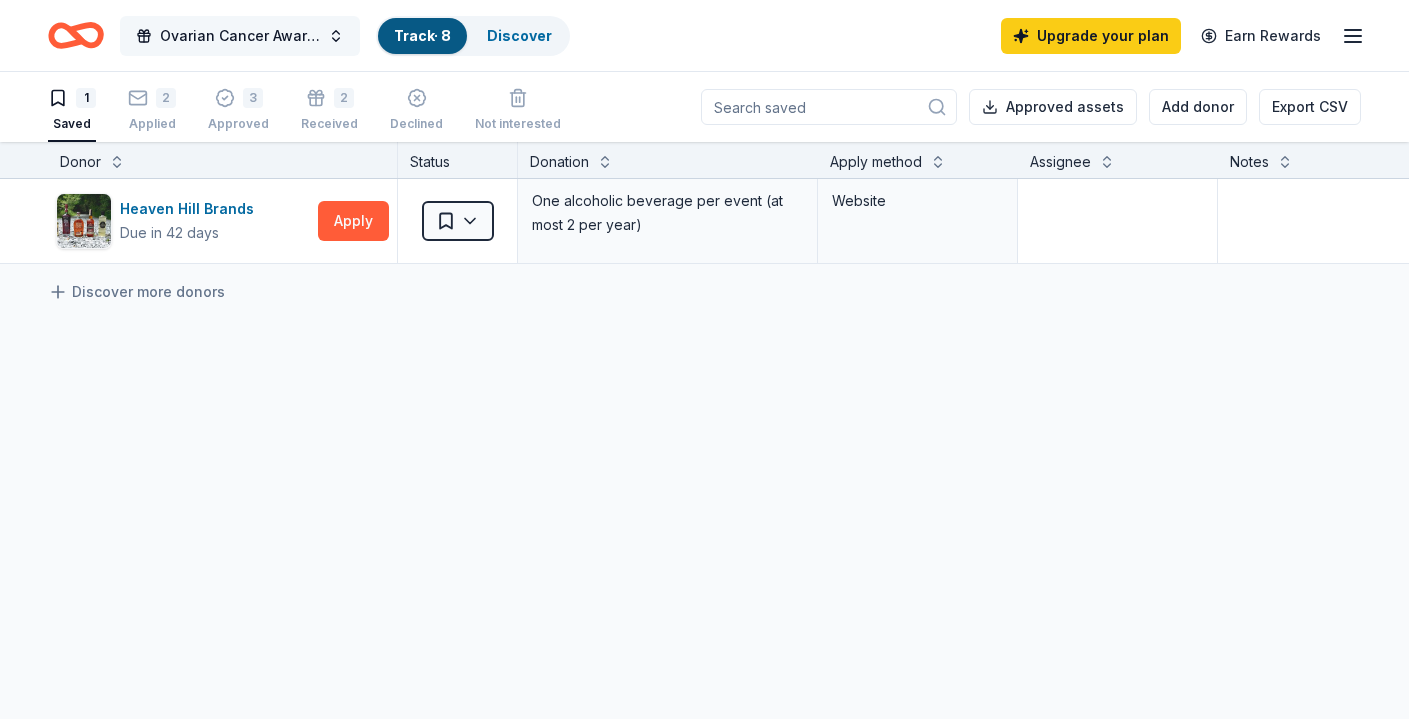 click on "Ovarian Cancer Awareness Walk" at bounding box center [240, 36] 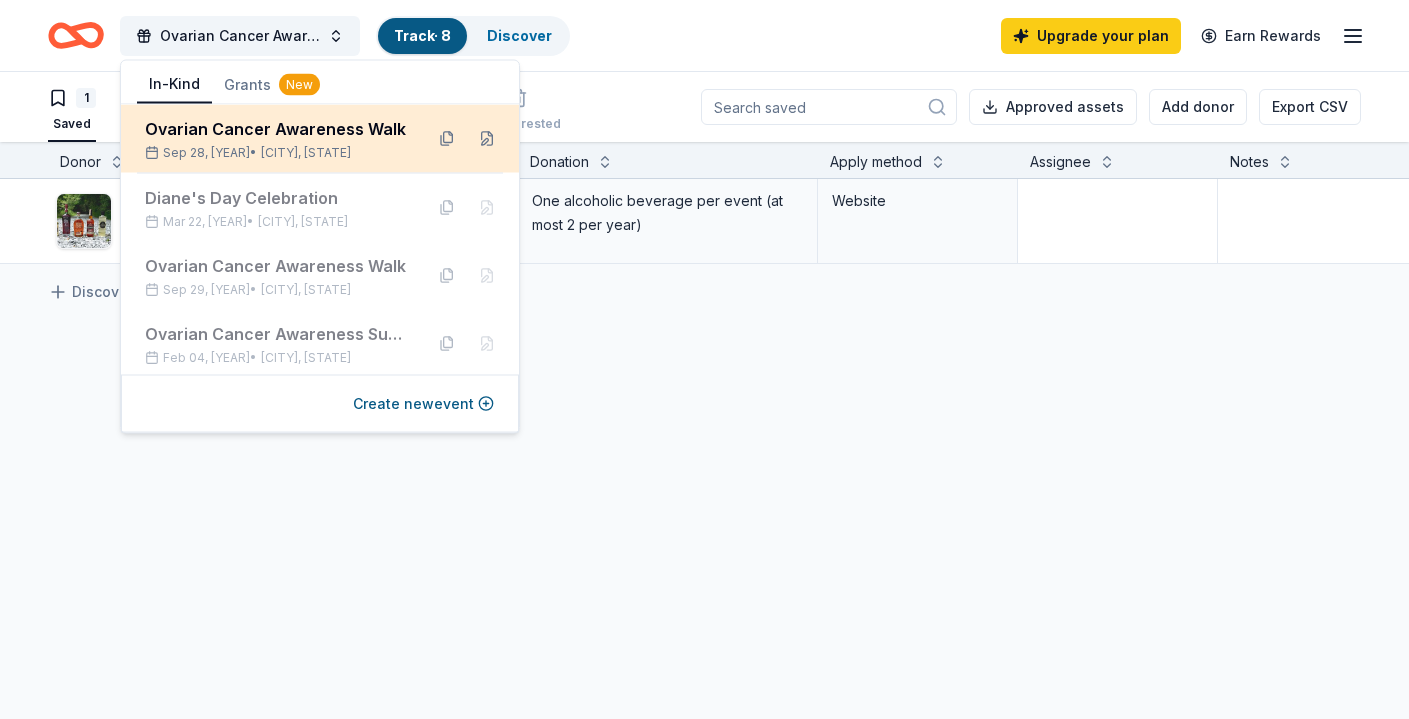 click on "Ovarian Cancer Awareness Walk" at bounding box center [276, 129] 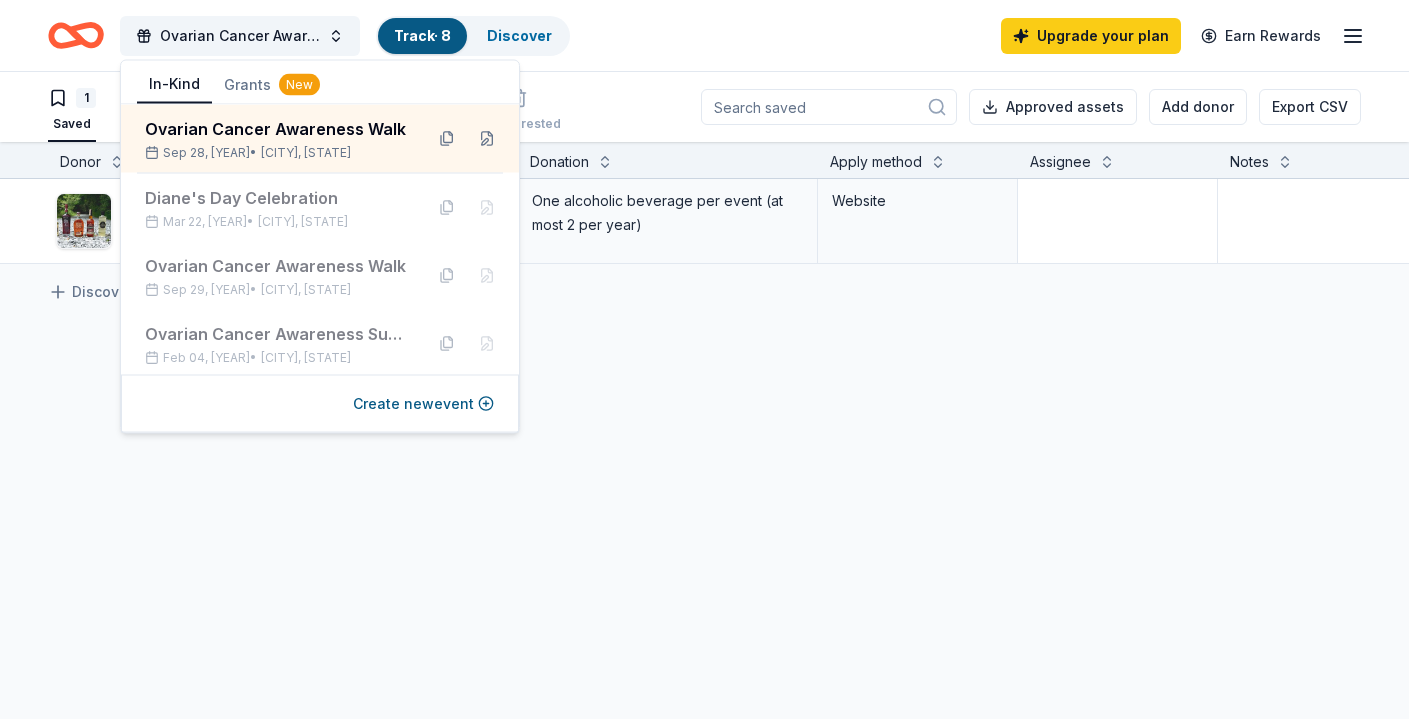 click on "Grants New" at bounding box center (272, 85) 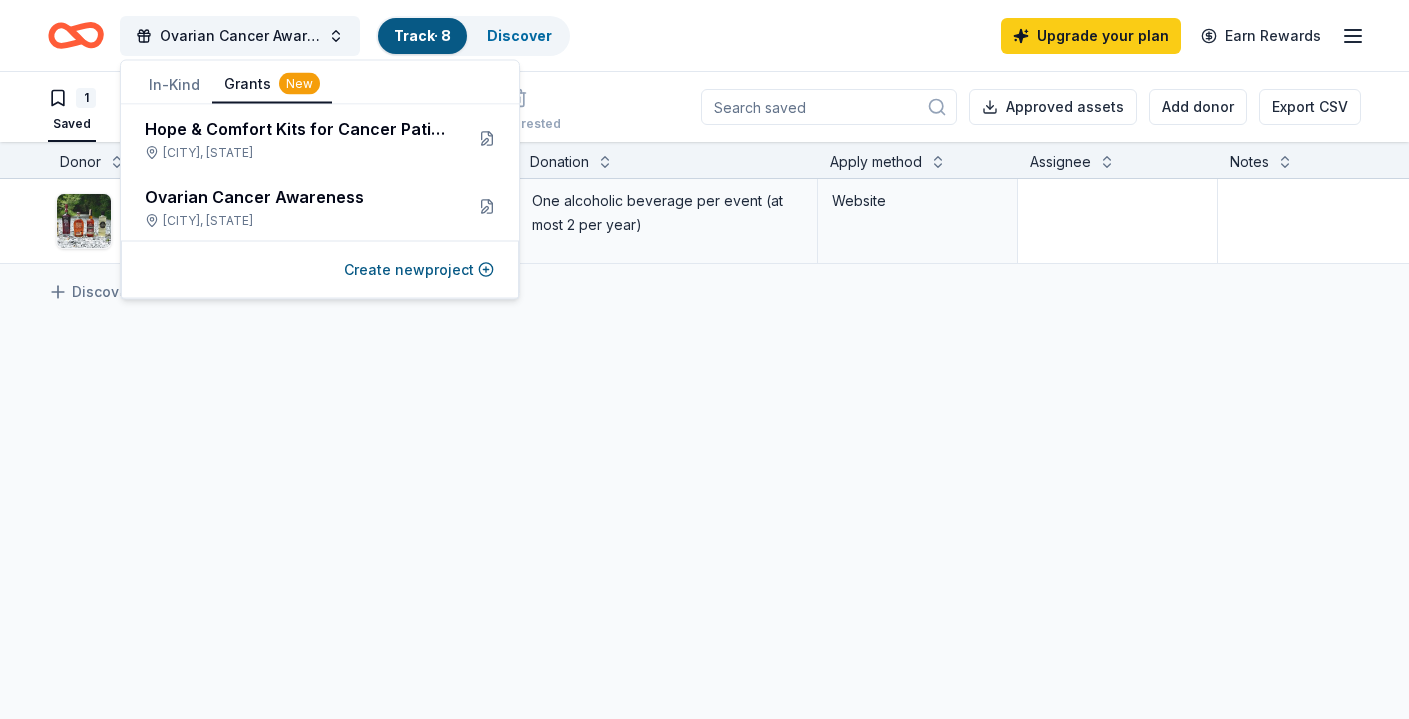 click on "In-Kind" at bounding box center (174, 85) 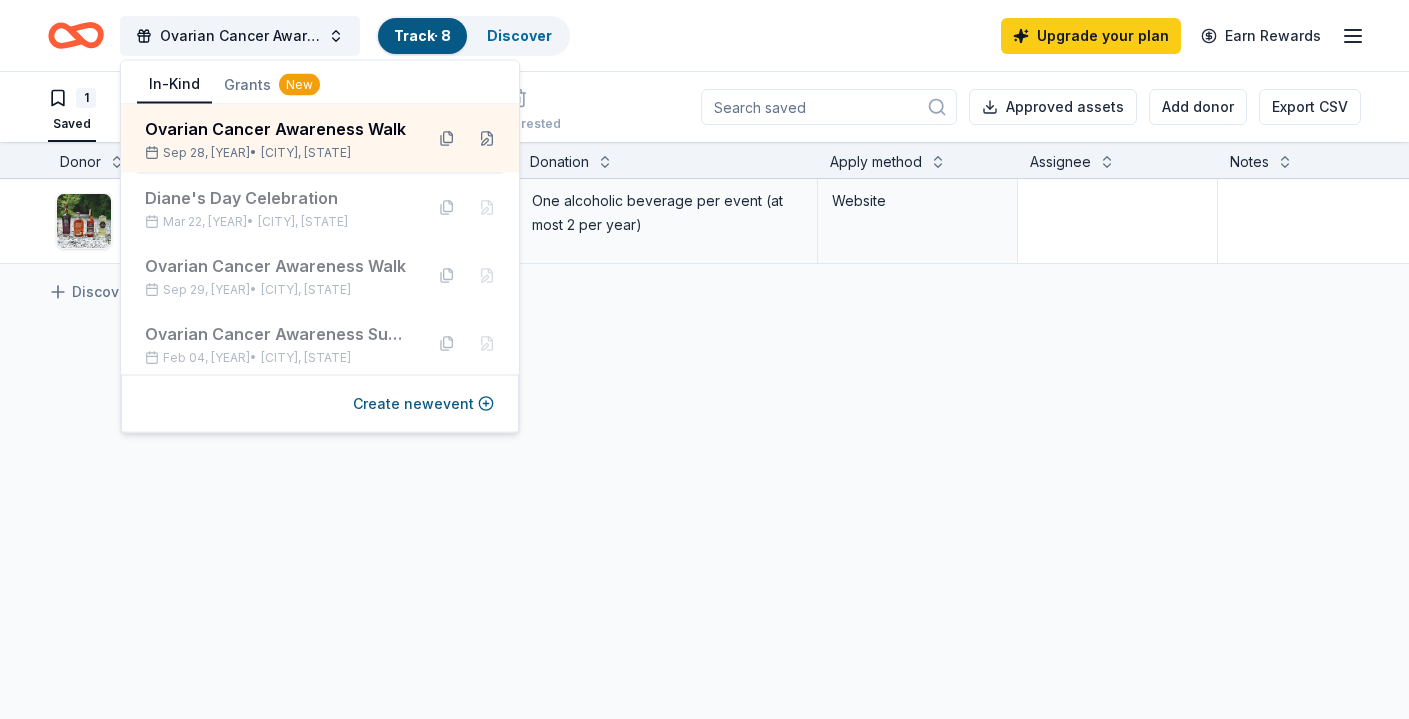 click on "In-Kind" at bounding box center [174, 85] 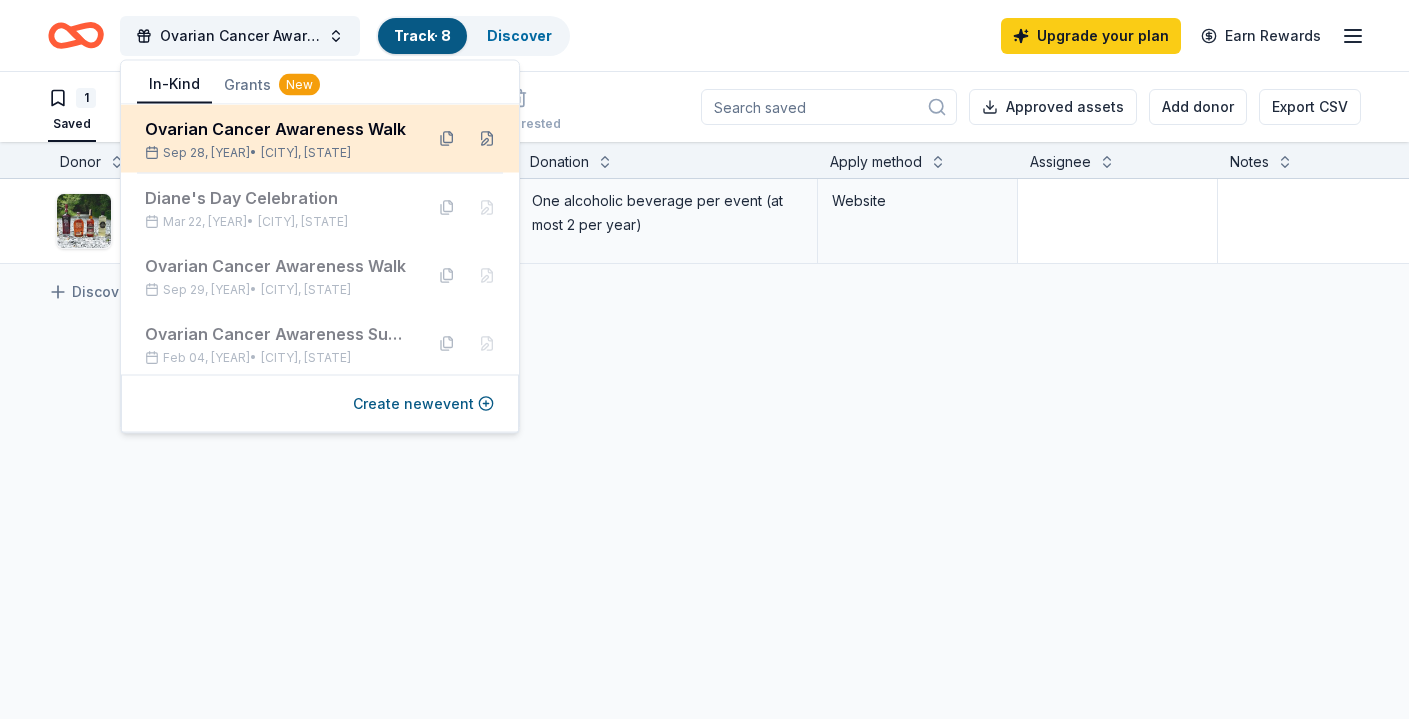 click on "Ovarian Cancer Awareness Walk Sep 28, 2025  •  Hartford, CT" at bounding box center (276, 139) 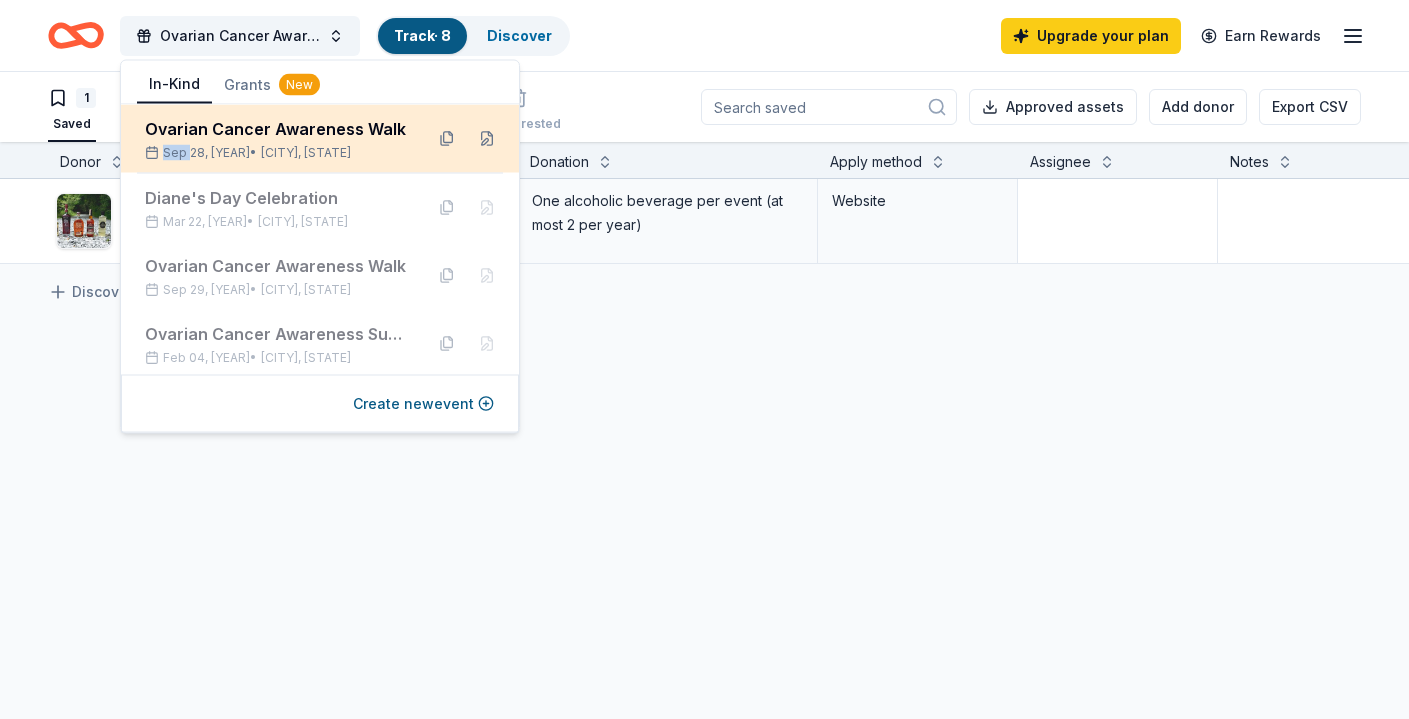 click on "Ovarian Cancer Awareness Walk Sep 28, 2025  •  Hartford, CT" at bounding box center (276, 139) 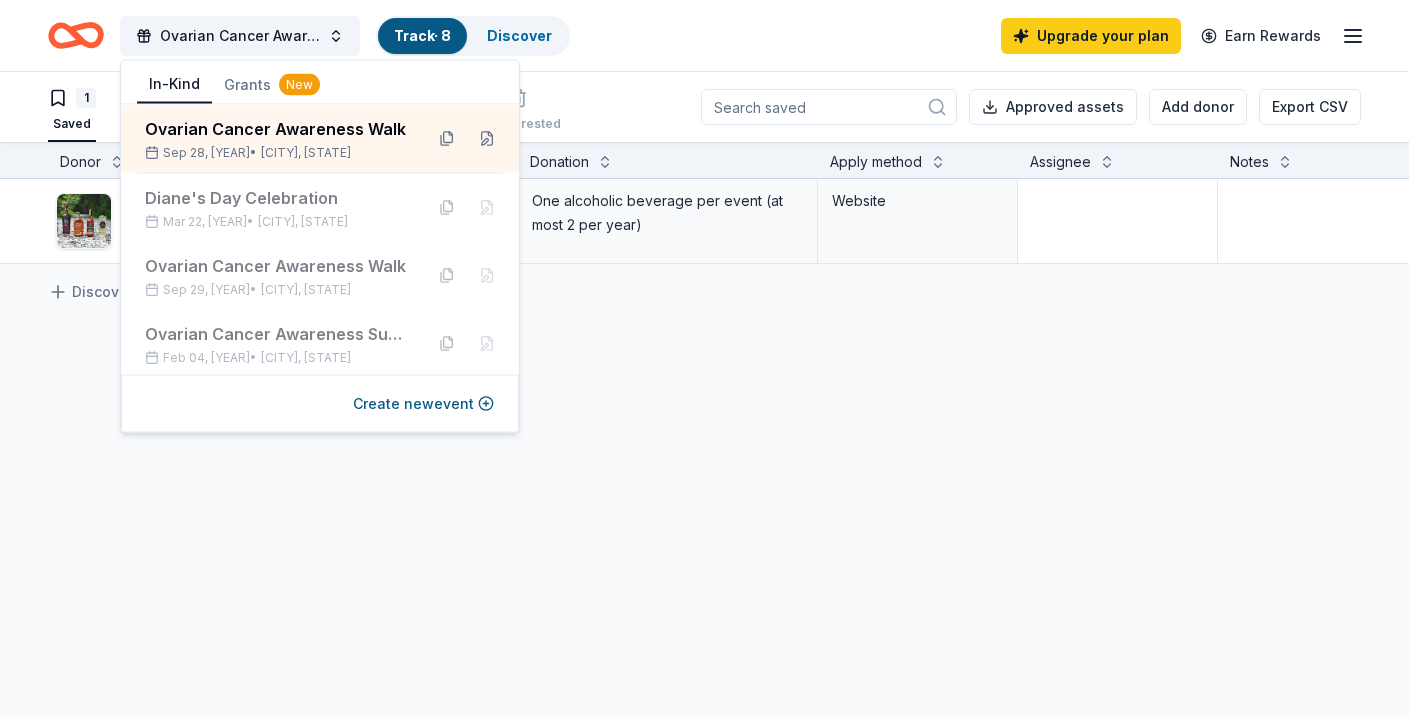 click on "Ovarian Cancer Awareness Walk Track  · 8 Discover" at bounding box center (309, 35) 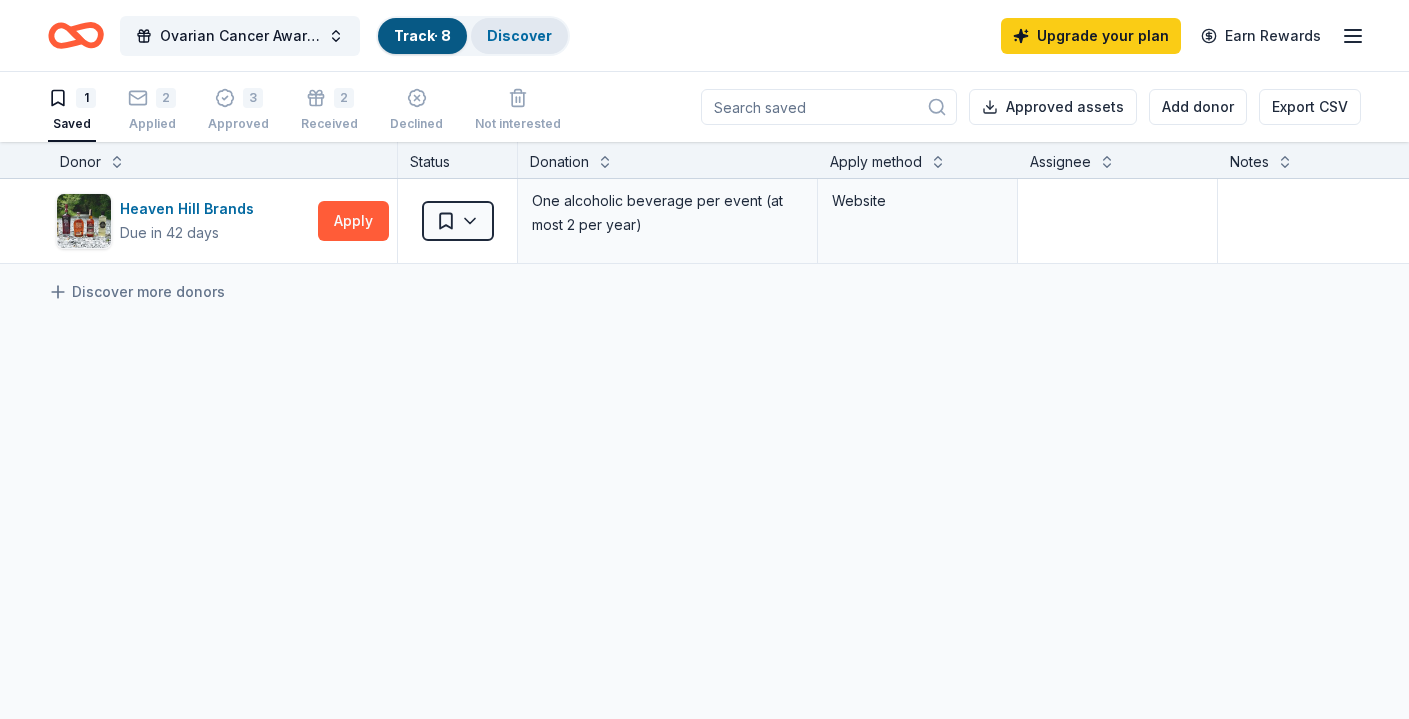 click on "Discover" at bounding box center [519, 35] 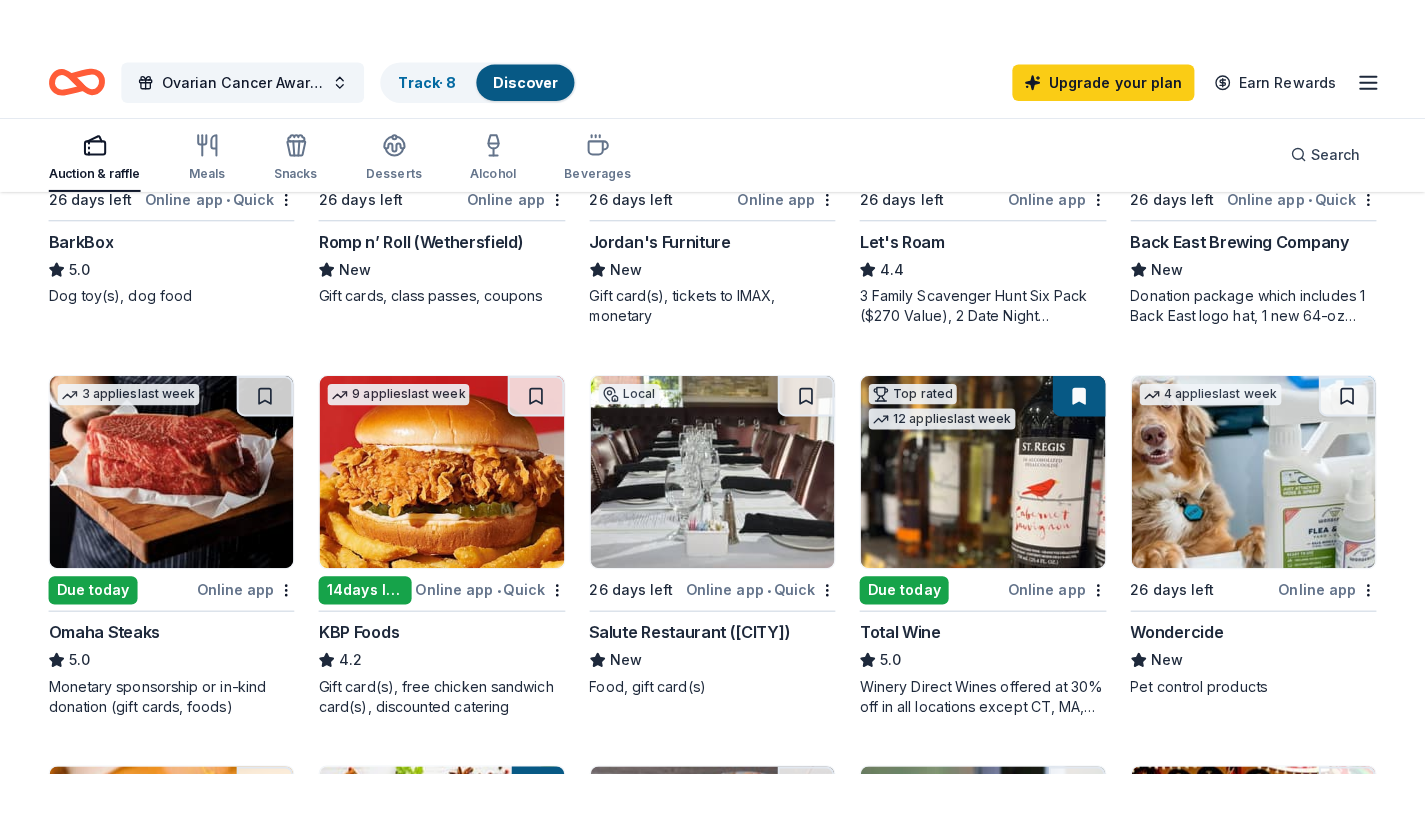 scroll, scrollTop: 860, scrollLeft: 0, axis: vertical 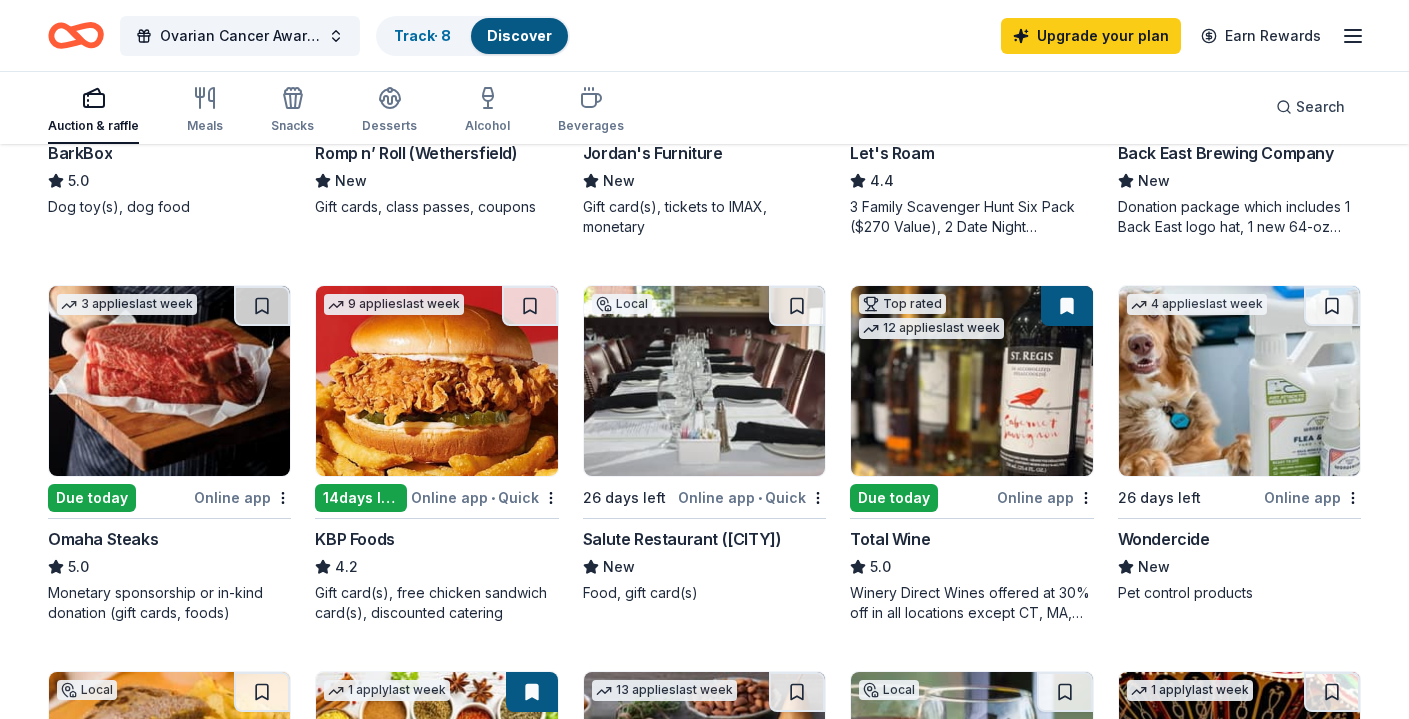 click at bounding box center (169, 381) 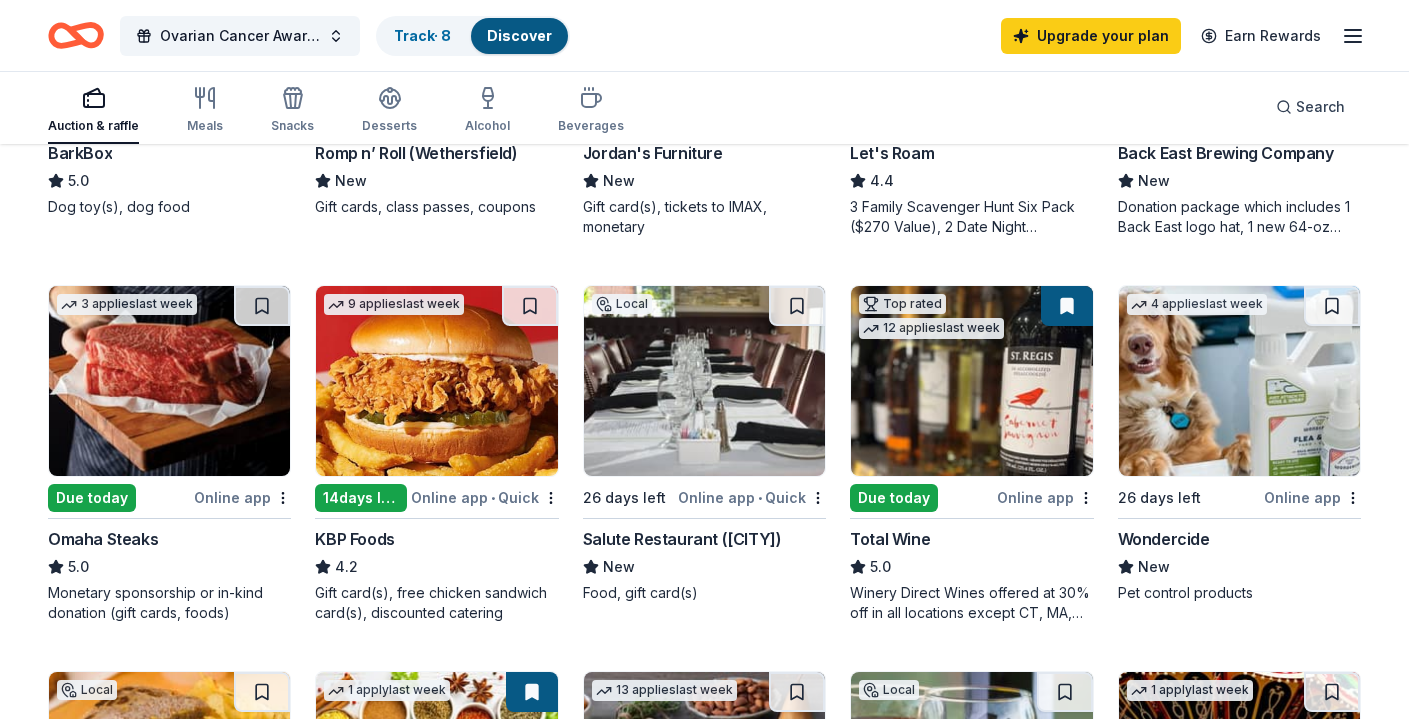 click at bounding box center (436, 381) 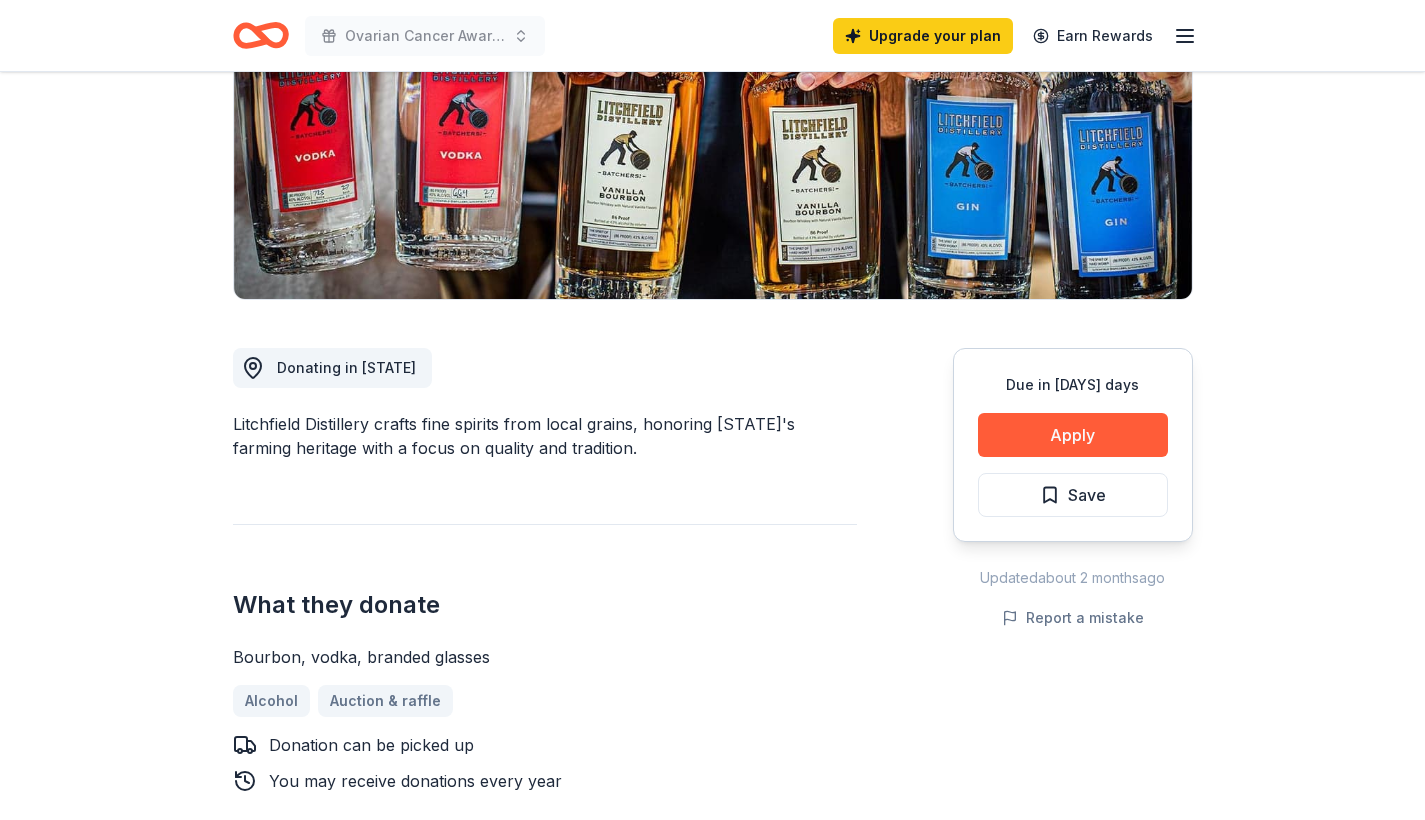 scroll, scrollTop: 408, scrollLeft: 0, axis: vertical 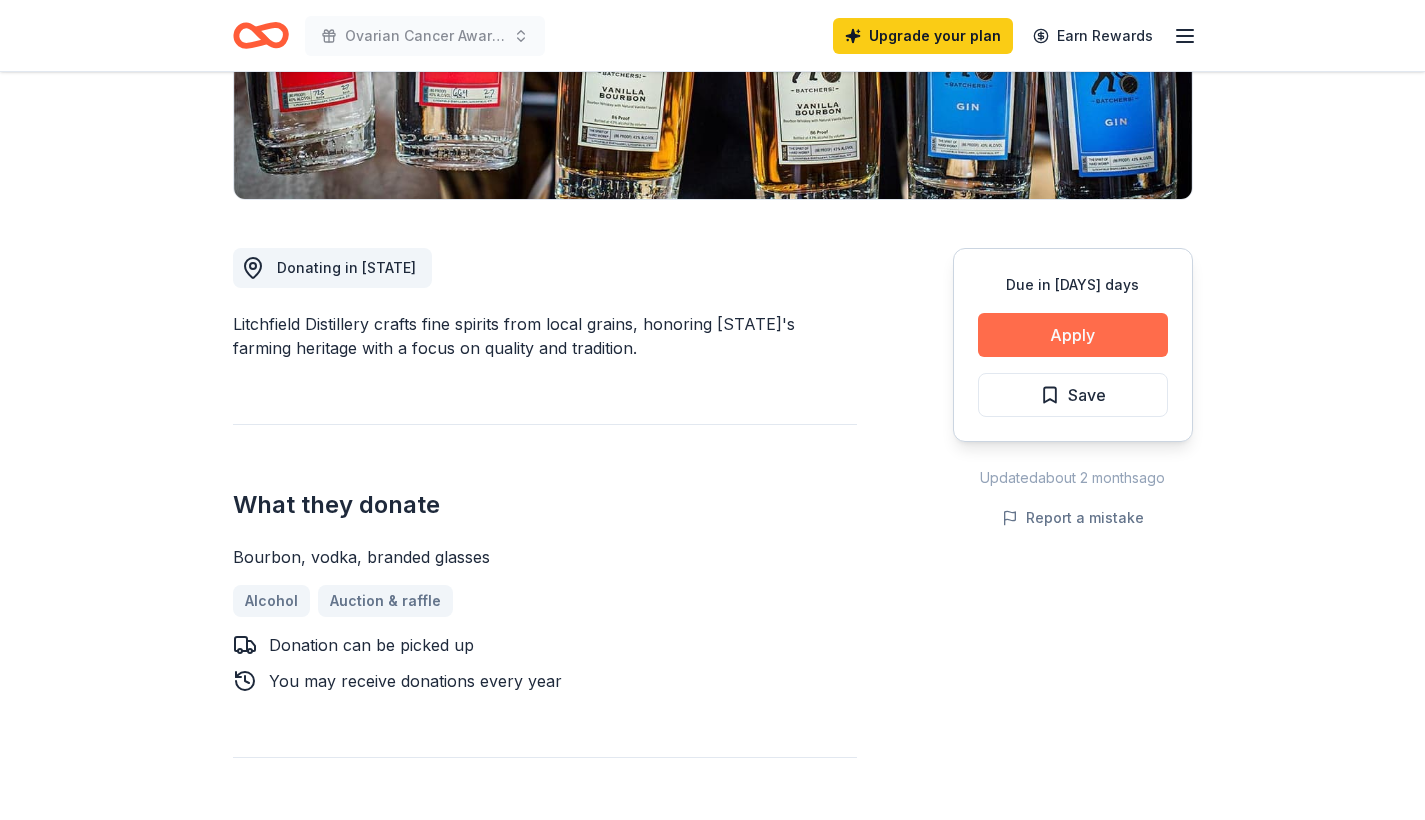 click on "Apply" at bounding box center [1073, 335] 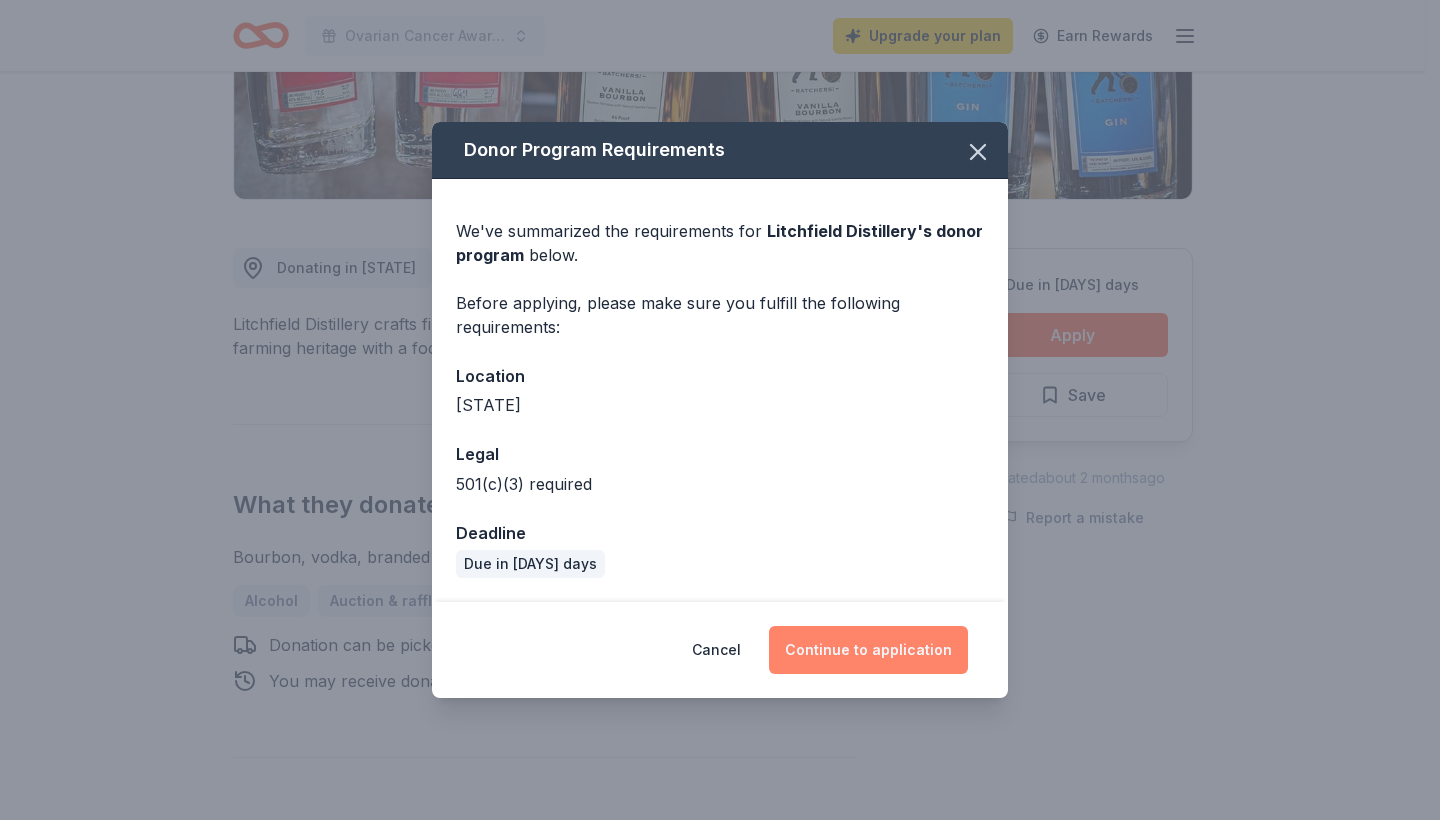 click on "Continue to application" at bounding box center [868, 650] 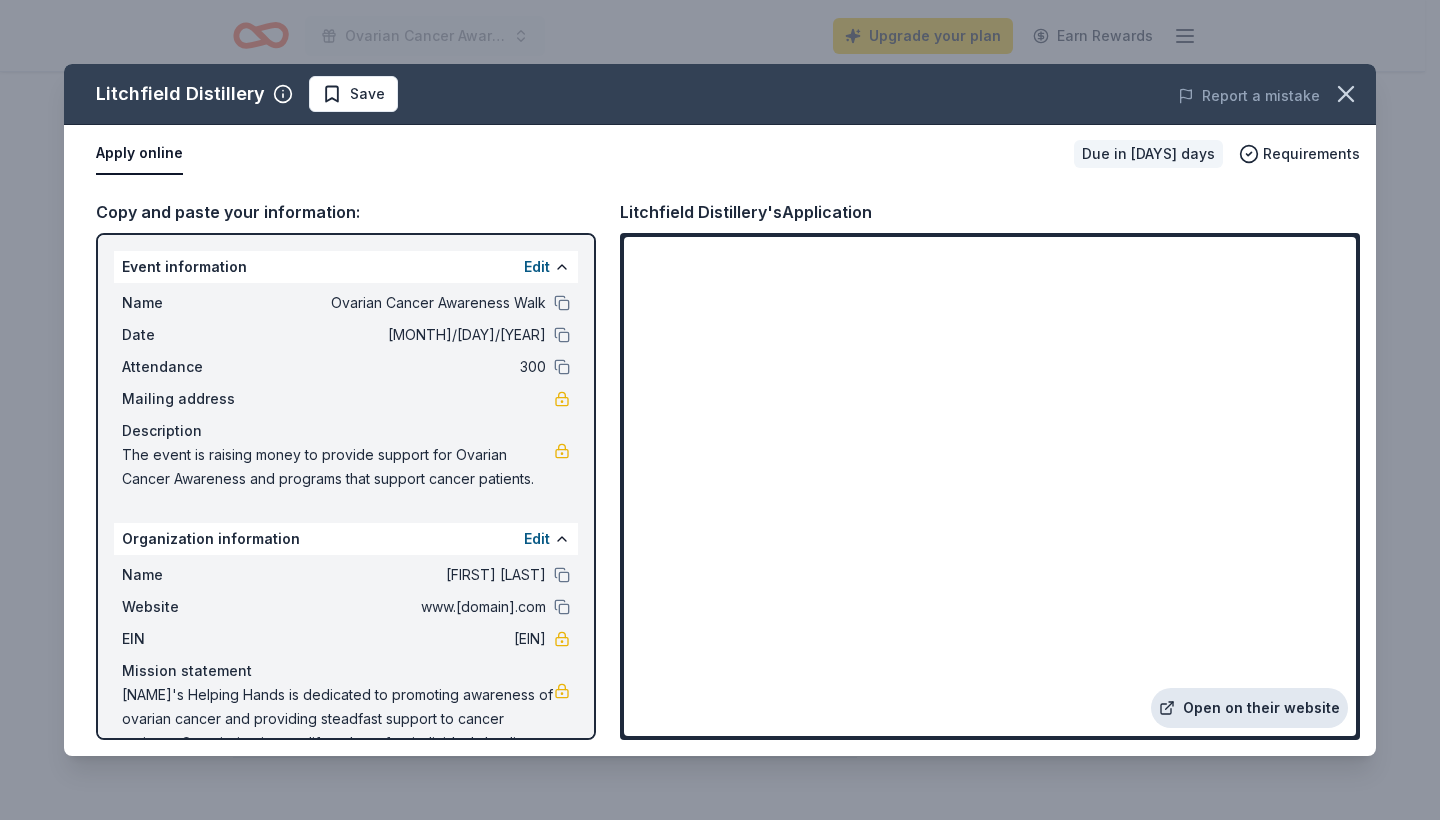 click on "Open on their website" at bounding box center [1249, 708] 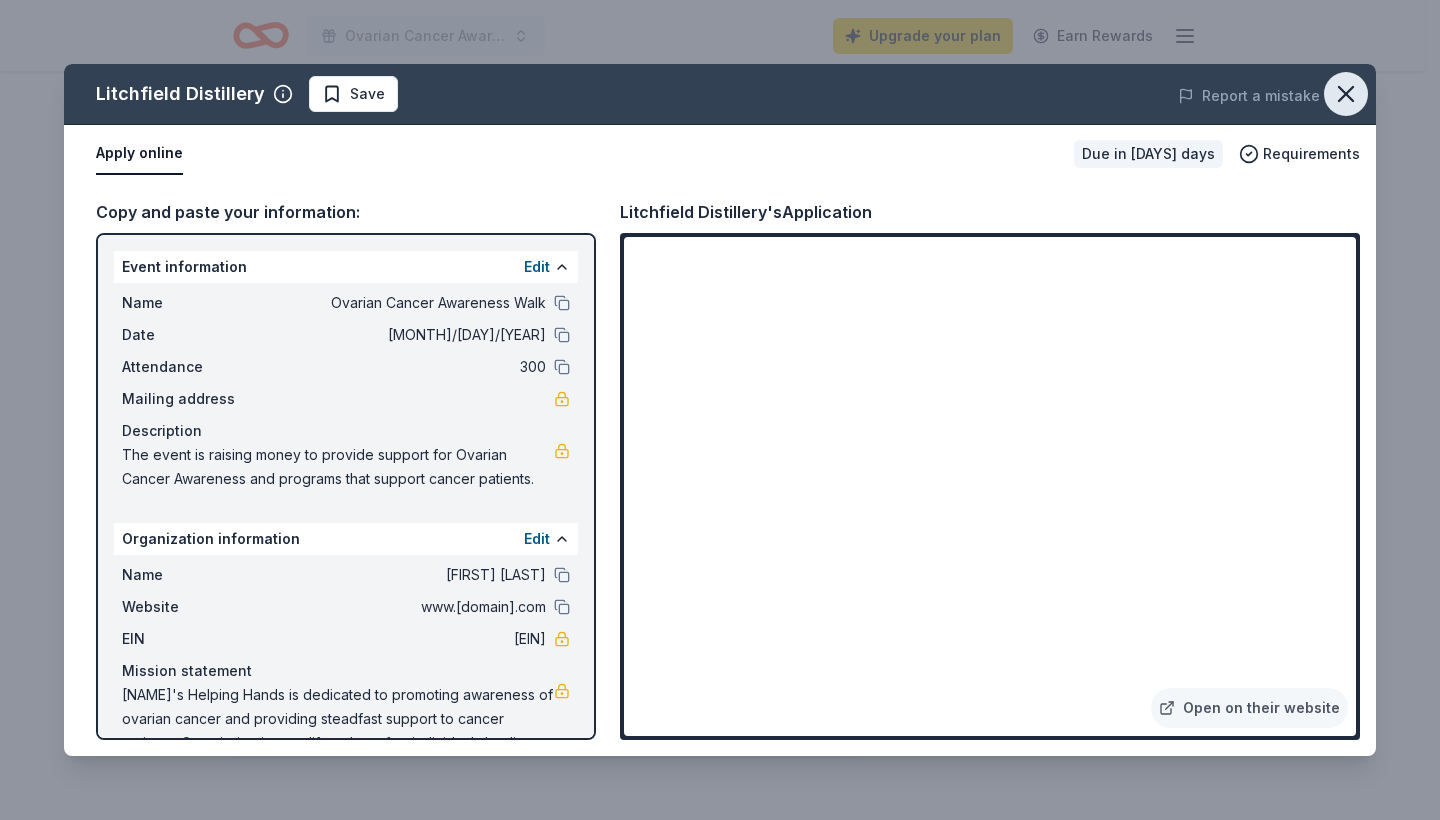click 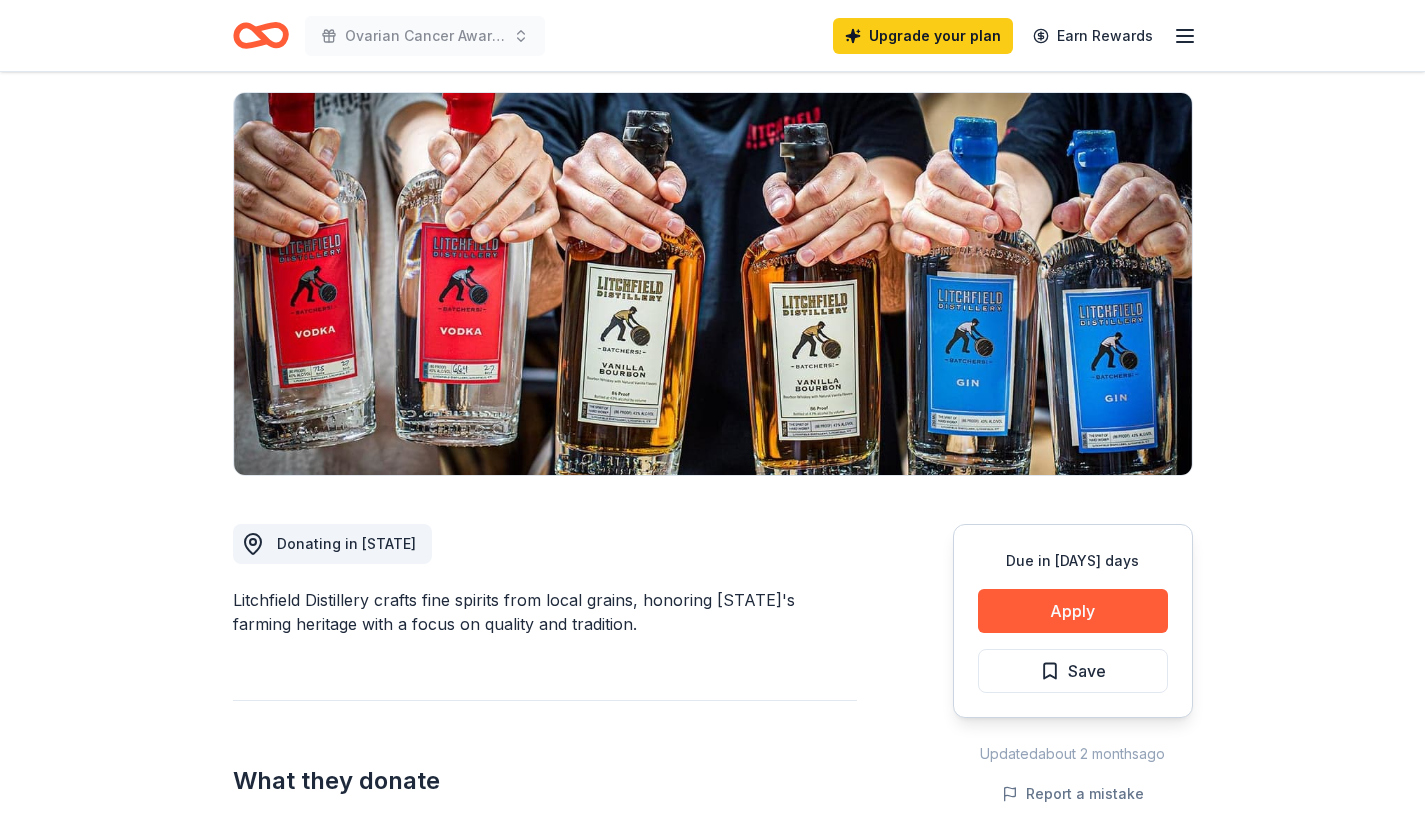 scroll, scrollTop: 0, scrollLeft: 0, axis: both 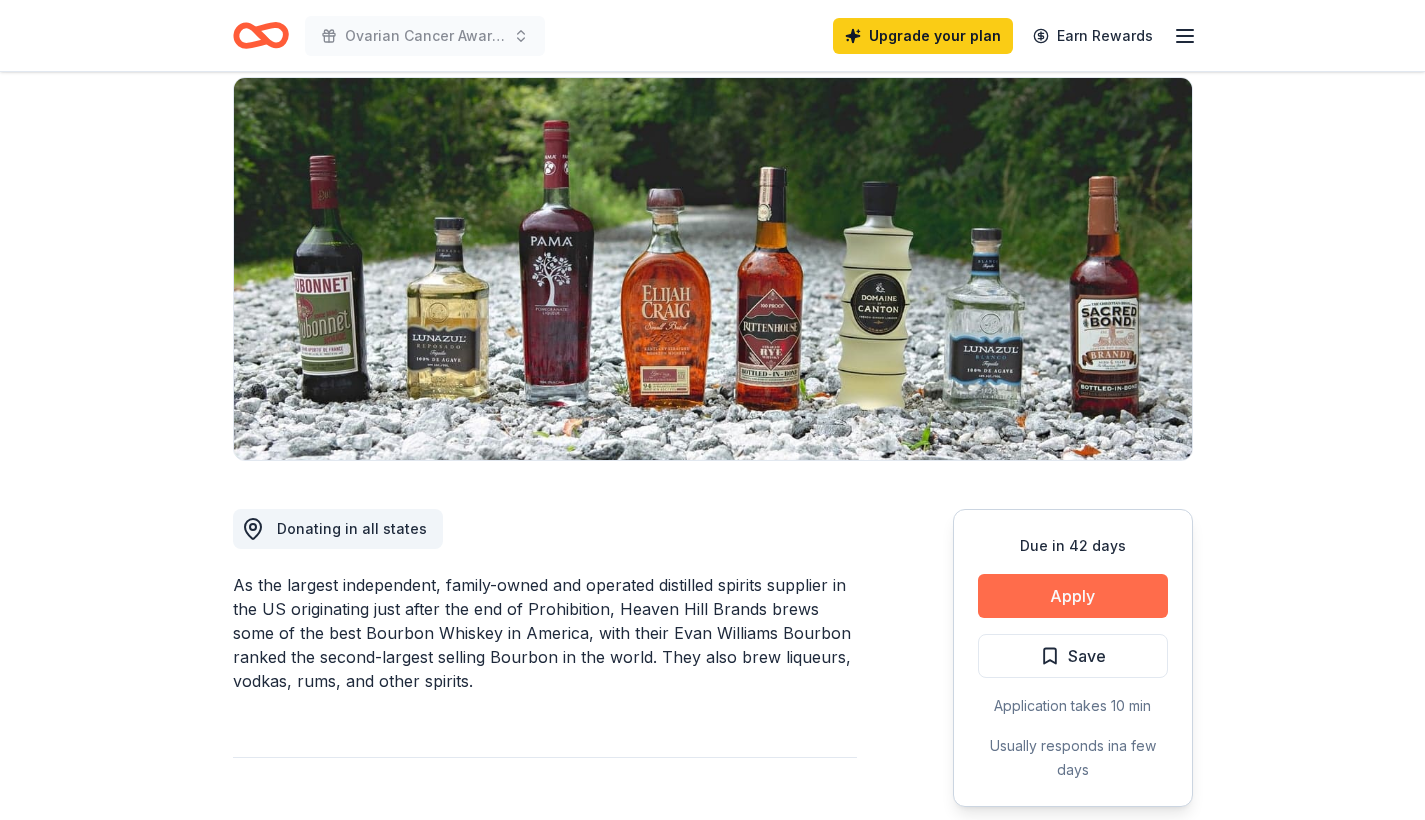 click on "Apply" at bounding box center (1073, 596) 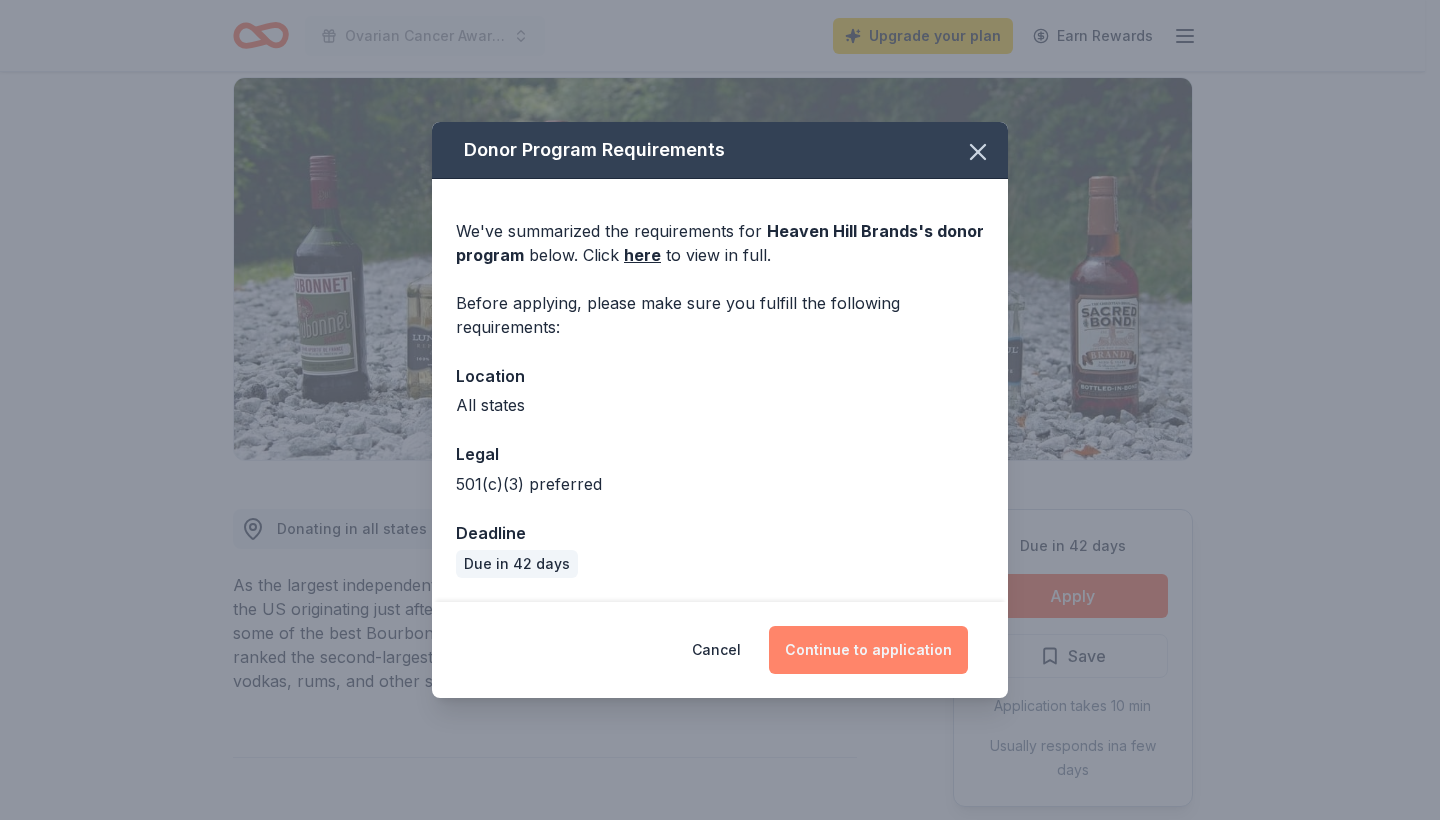 click on "Continue to application" at bounding box center [868, 650] 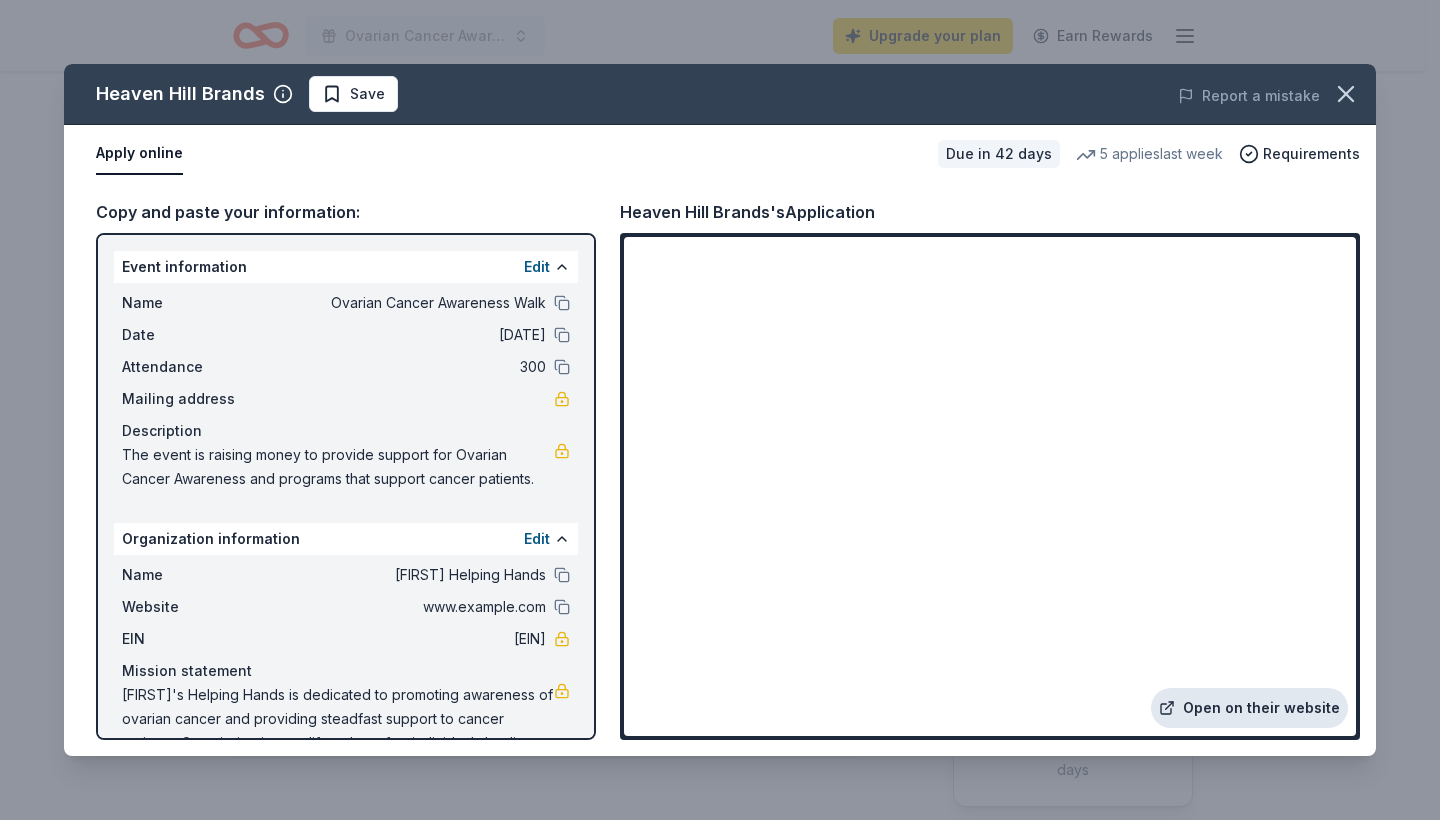 click on "Open on their website" at bounding box center [1249, 708] 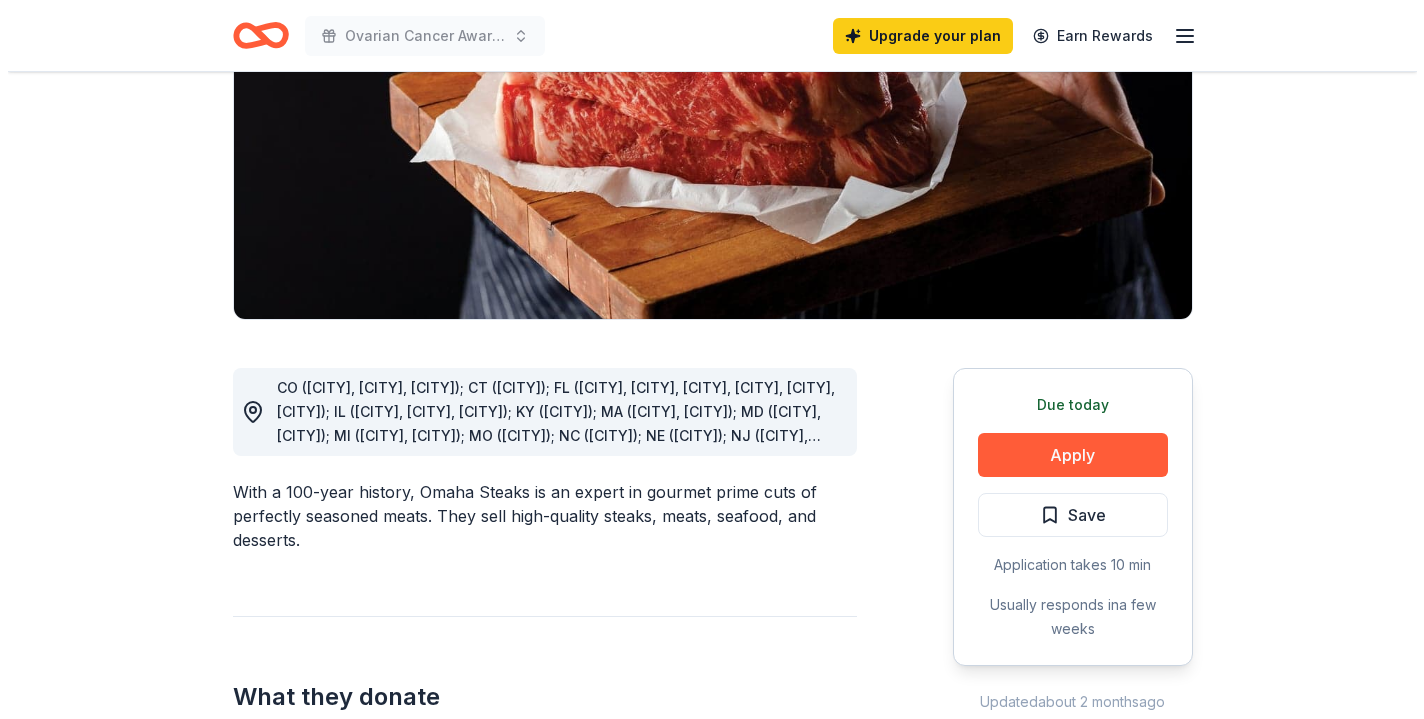 scroll, scrollTop: 292, scrollLeft: 0, axis: vertical 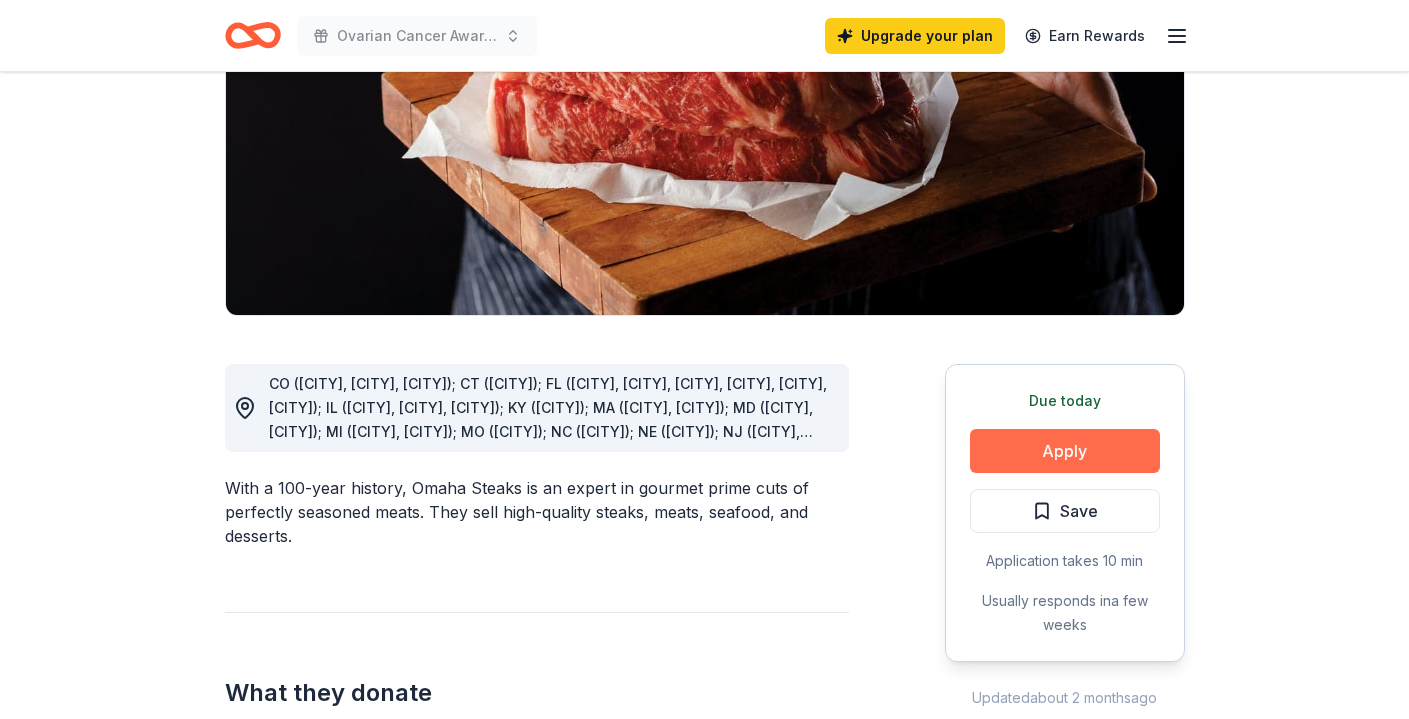 click on "Apply" at bounding box center (1065, 451) 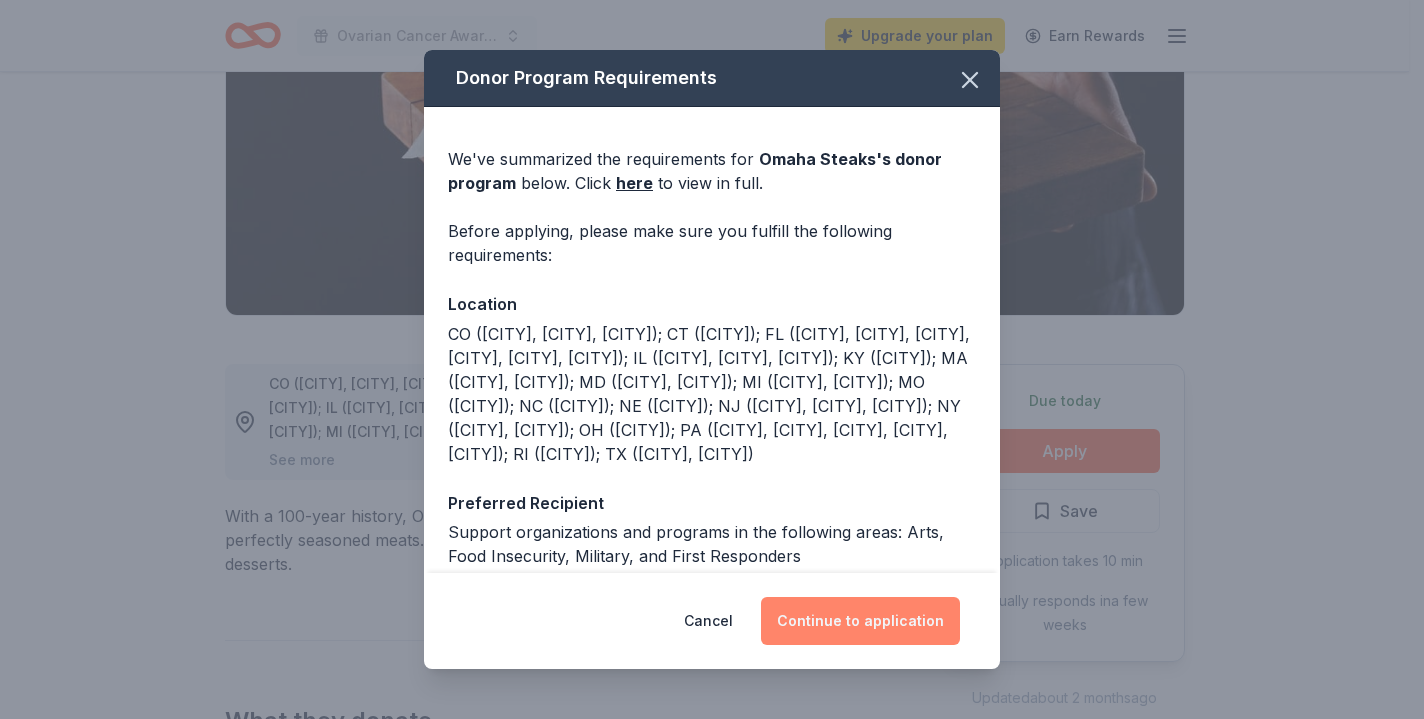 click on "Continue to application" at bounding box center (860, 621) 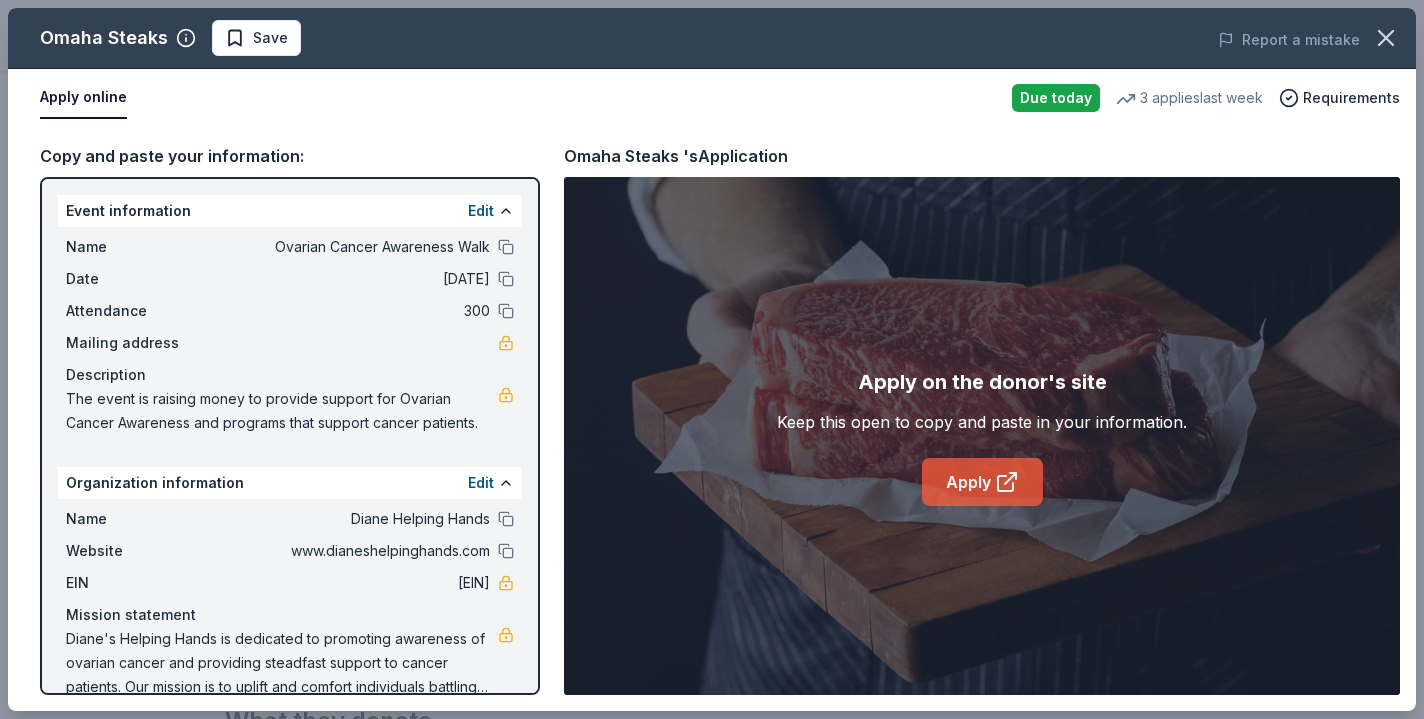 click 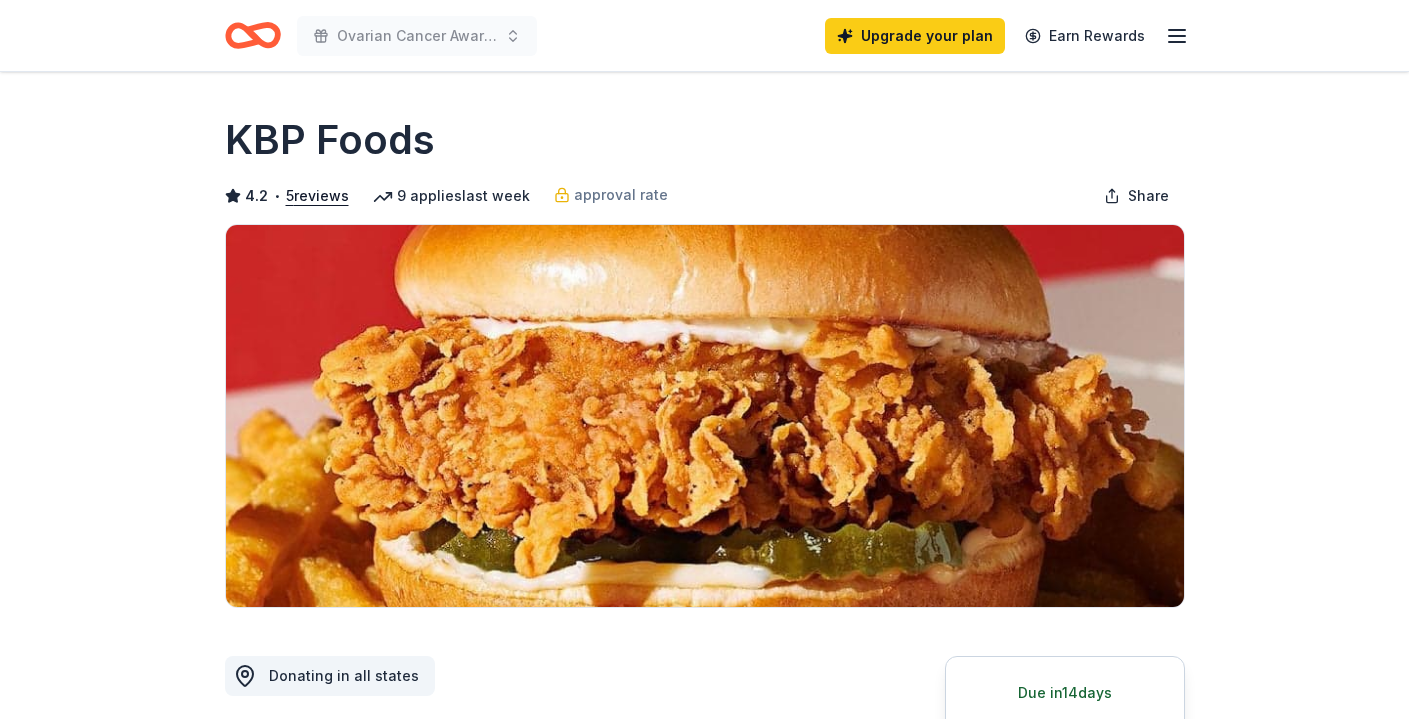 scroll, scrollTop: 0, scrollLeft: 0, axis: both 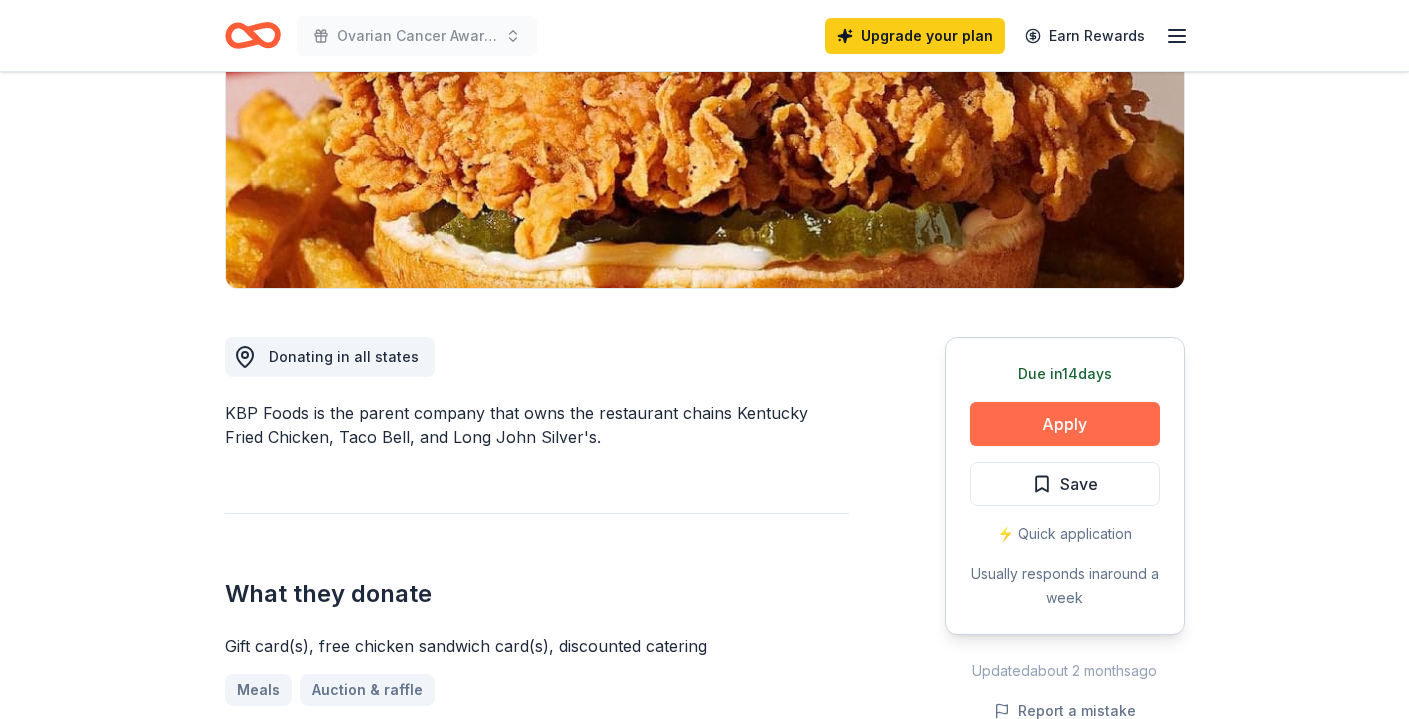click on "Apply" at bounding box center (1065, 424) 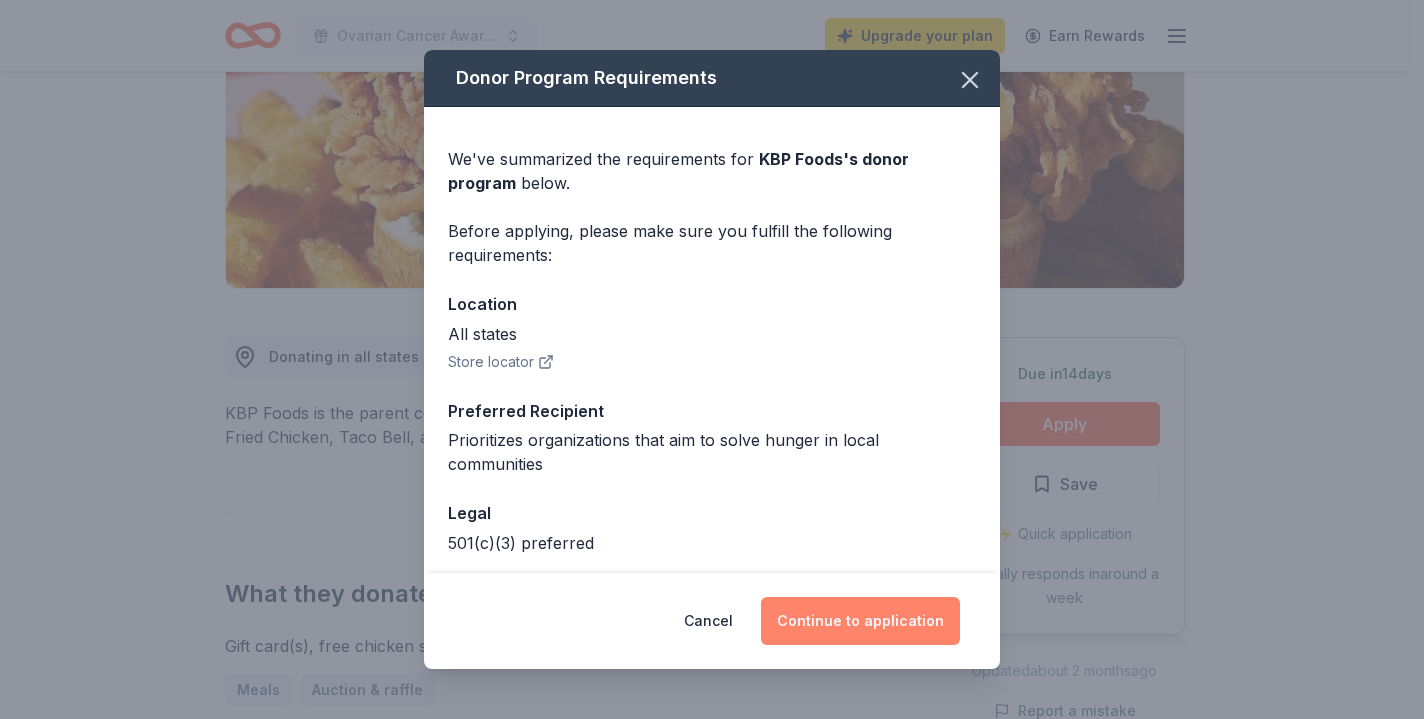 click on "Continue to application" at bounding box center (860, 621) 